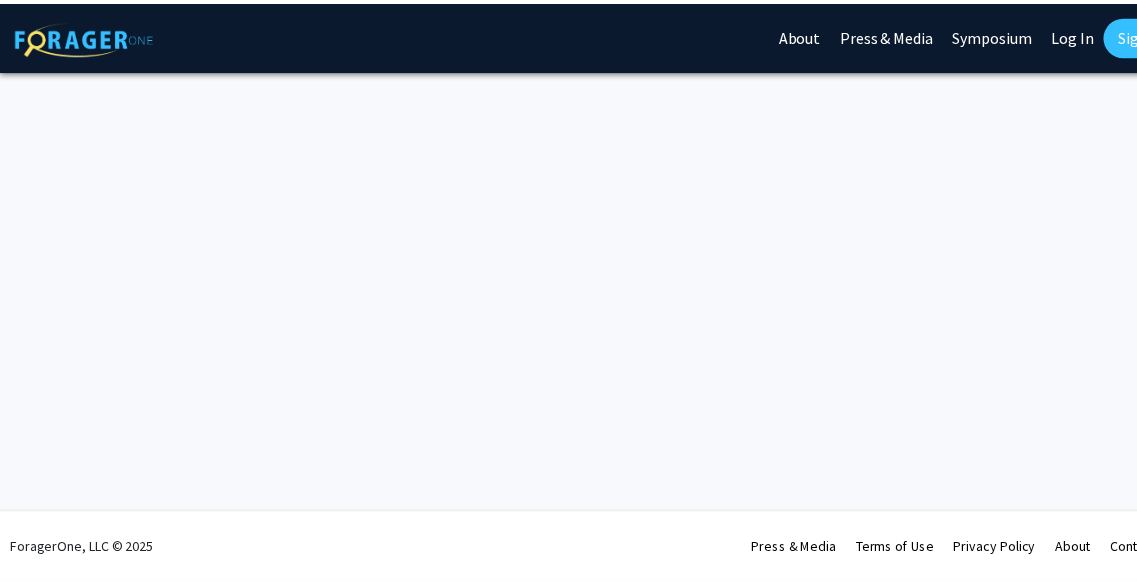 scroll, scrollTop: 0, scrollLeft: 0, axis: both 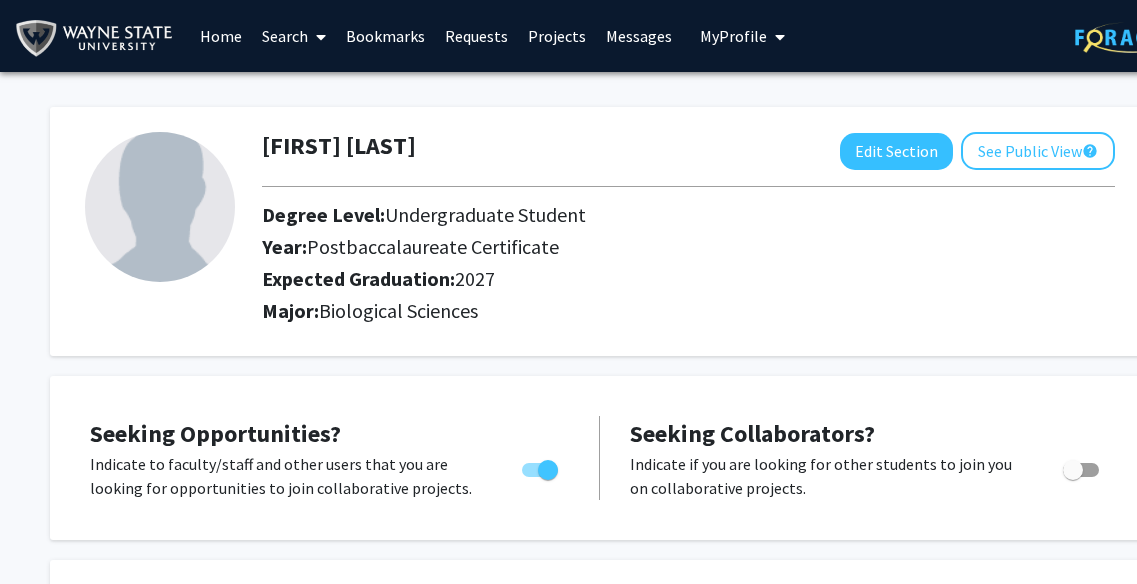 click on "Home" at bounding box center (221, 36) 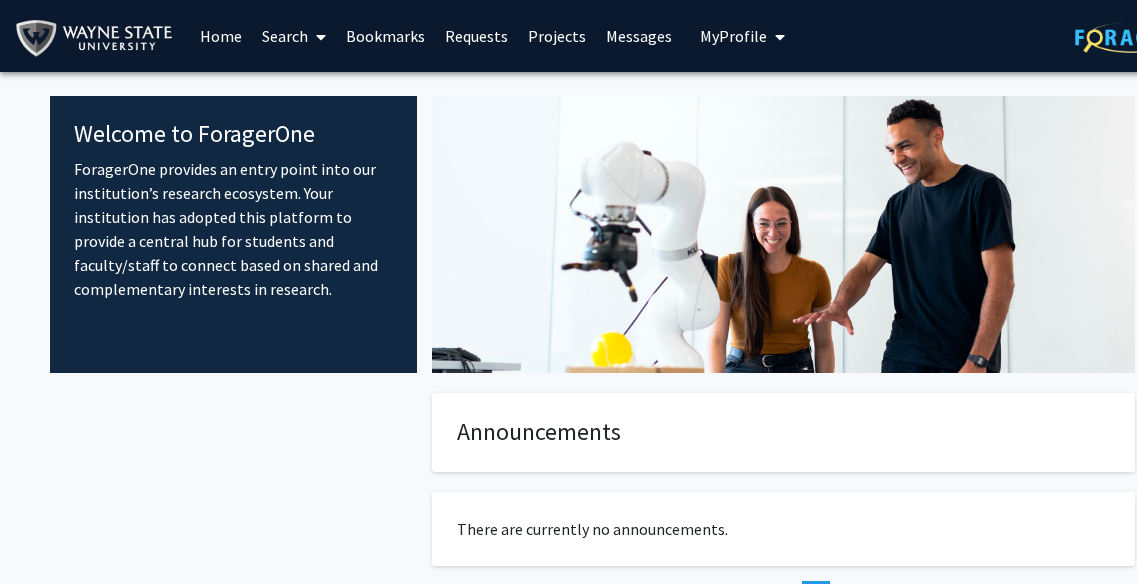 click on "Search" at bounding box center (294, 36) 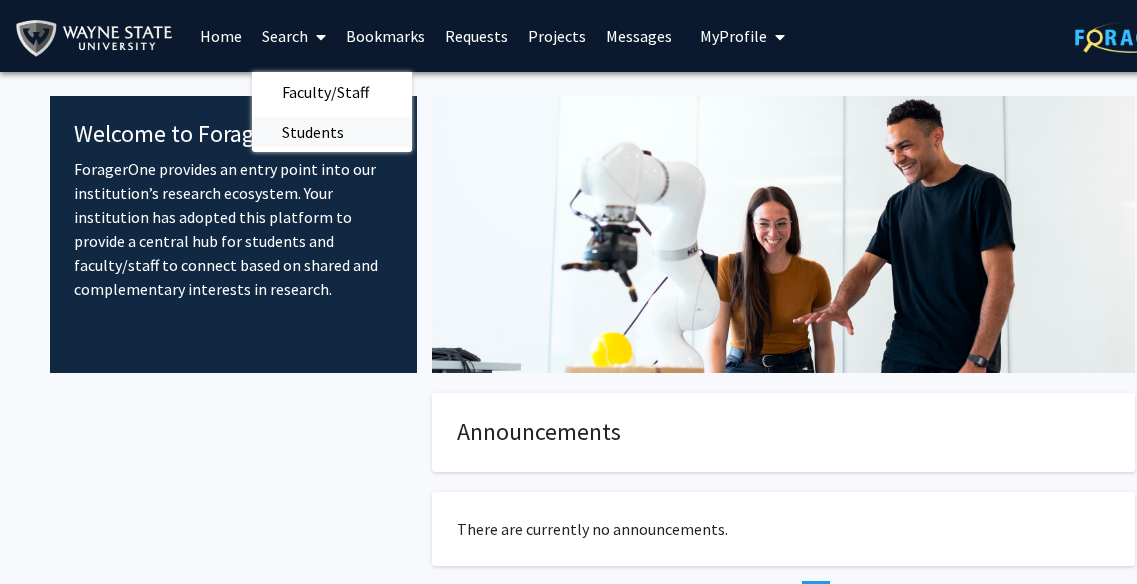 click on "Students" at bounding box center (313, 132) 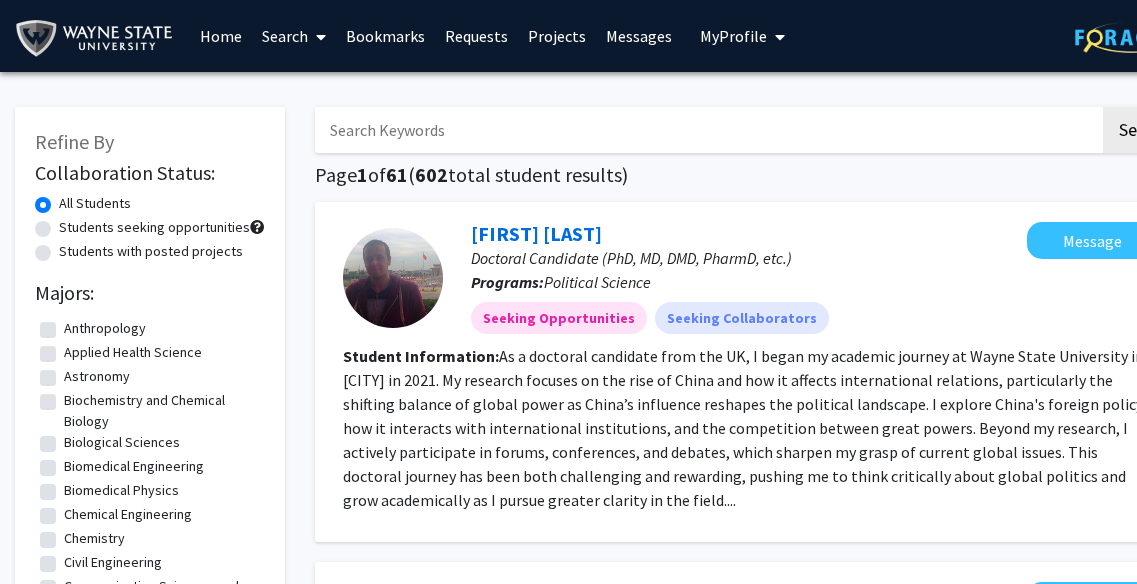 click at bounding box center [317, 37] 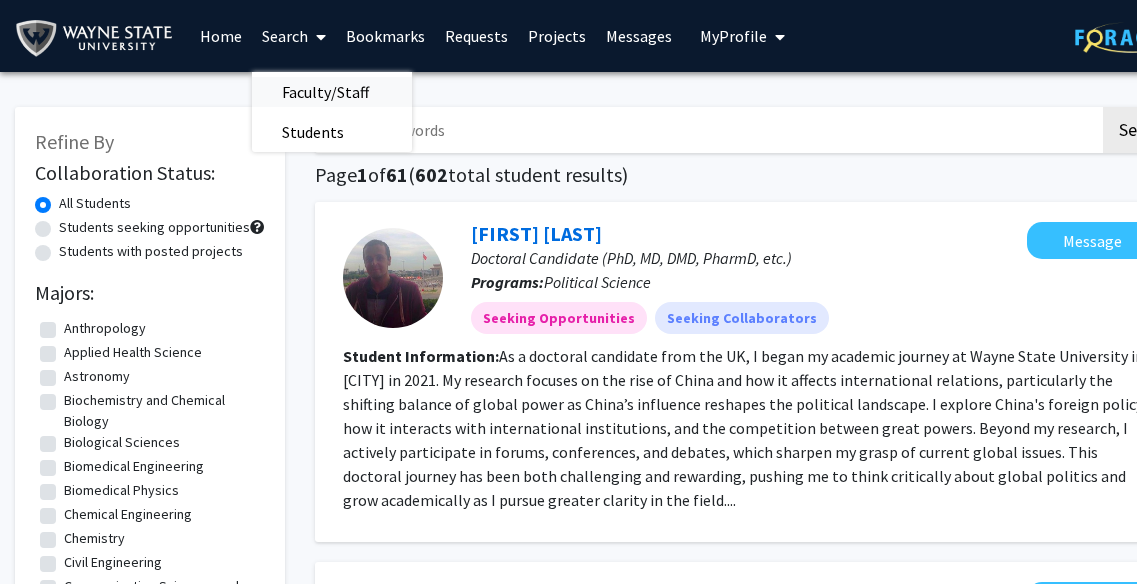 click on "Faculty/Staff" at bounding box center [325, 92] 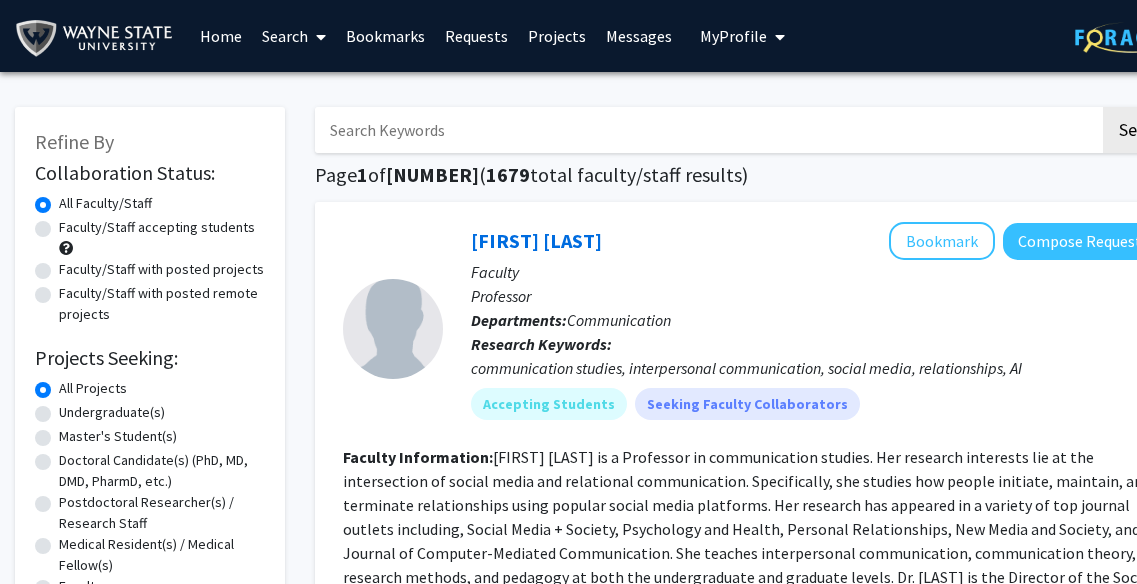 click on "Faculty/Staff accepting students" 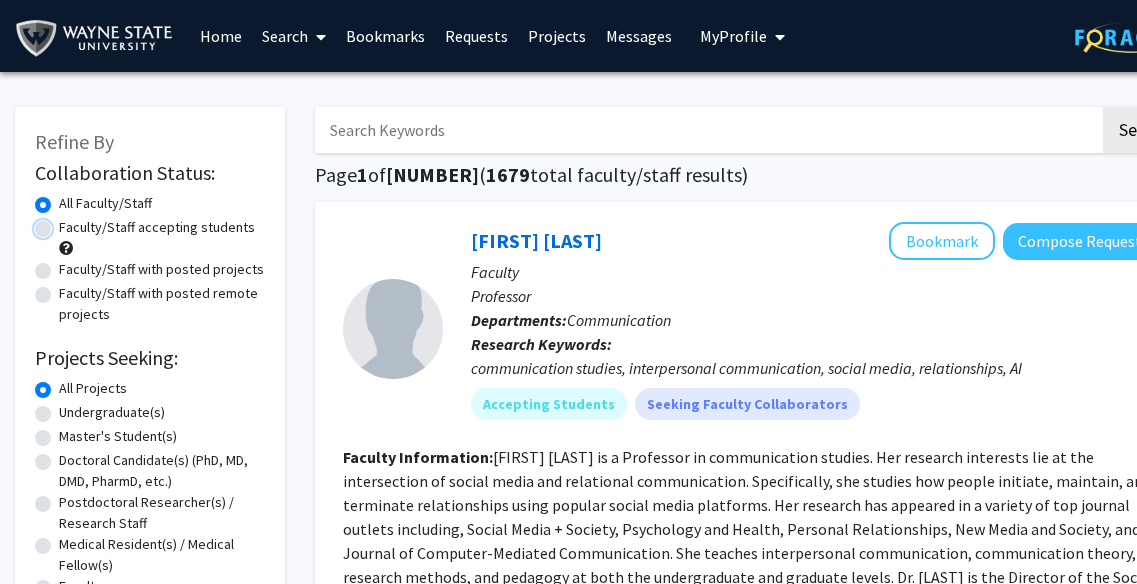 click on "Faculty/Staff accepting students" at bounding box center [65, 223] 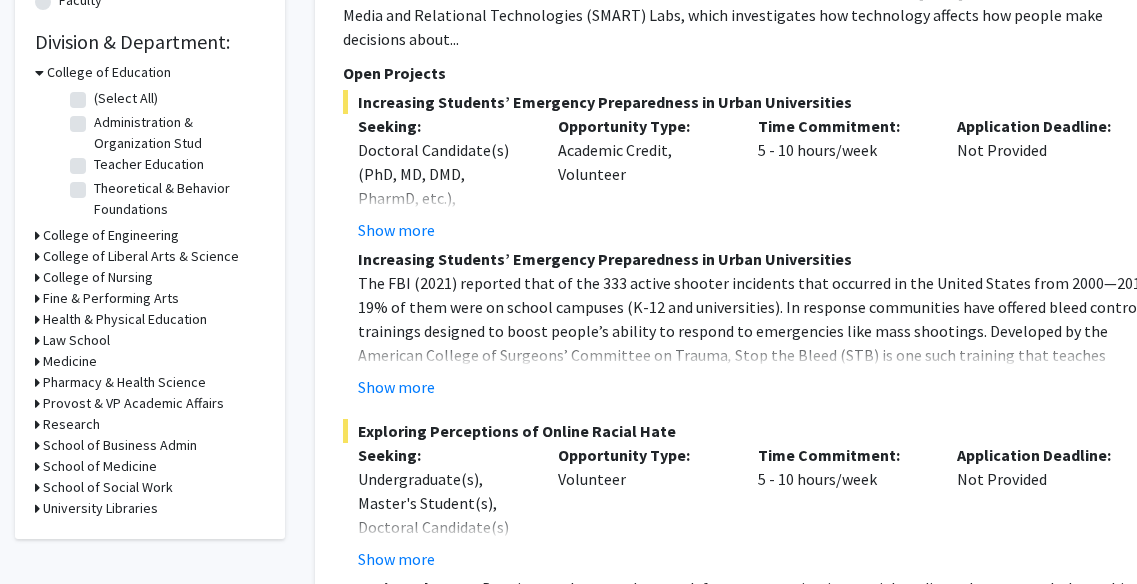 scroll, scrollTop: 669, scrollLeft: 0, axis: vertical 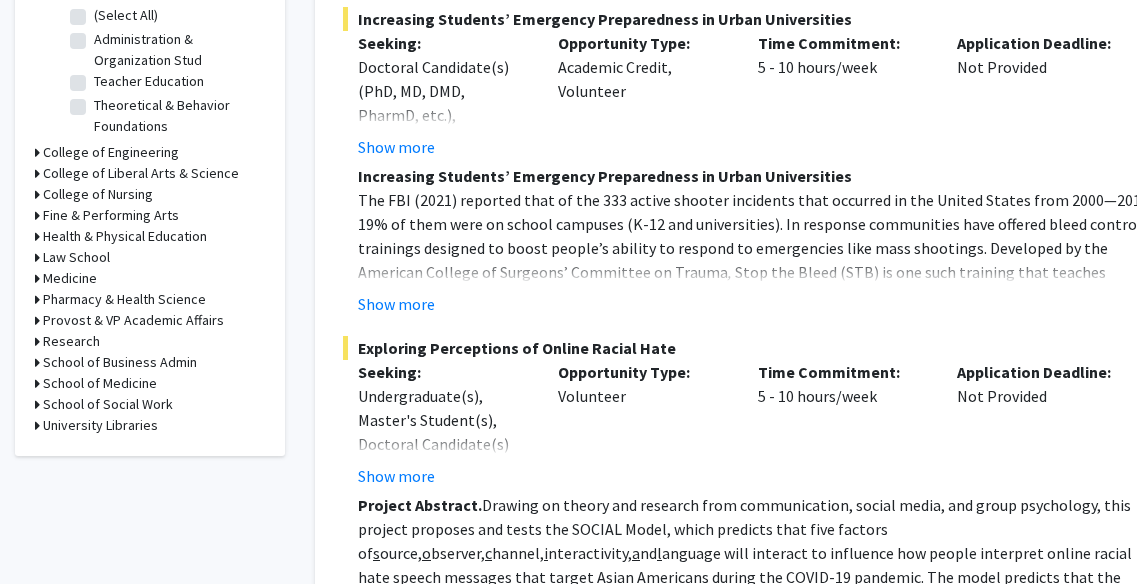 click 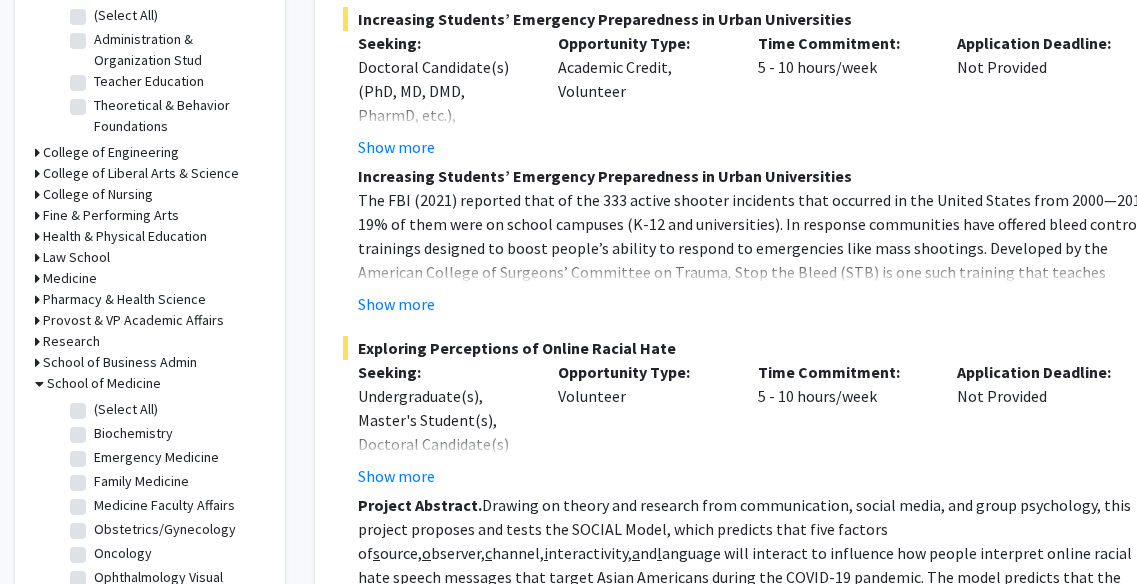 click on "(Select All)" 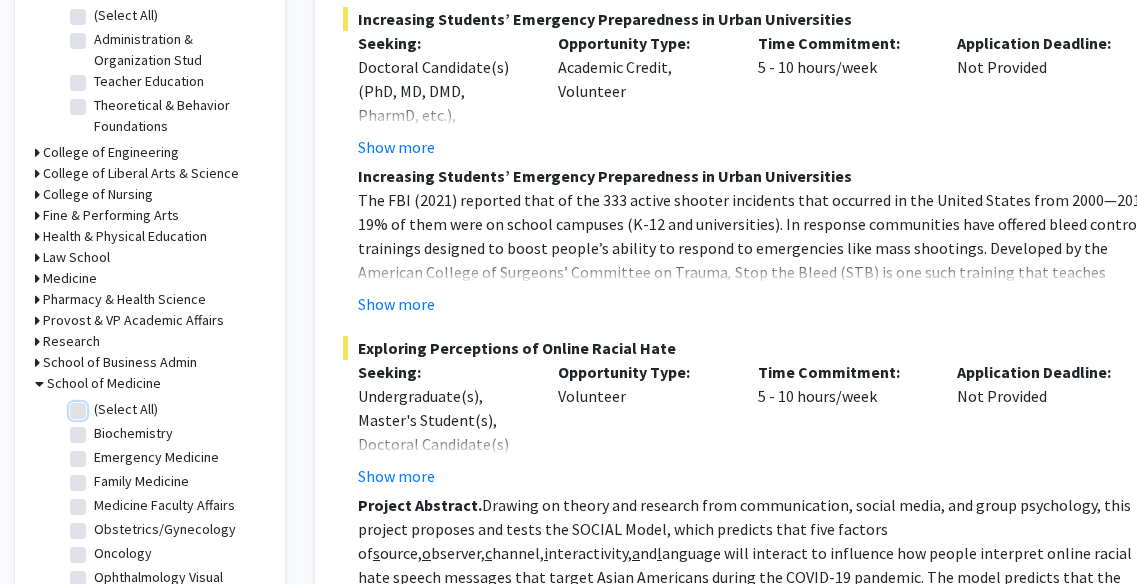 click on "(Select All)" at bounding box center (100, 405) 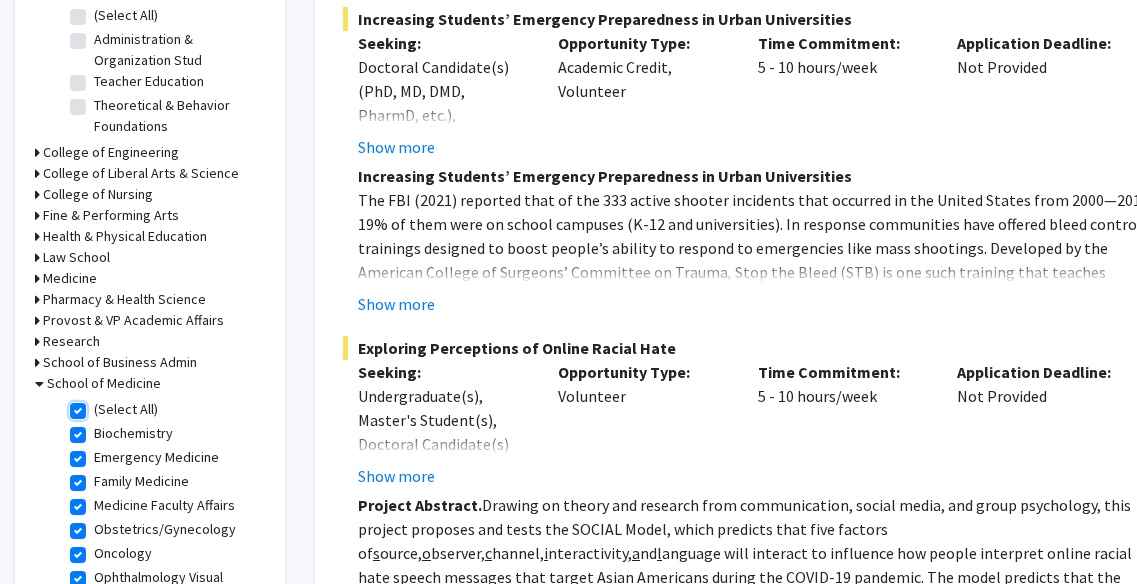 checkbox on "true" 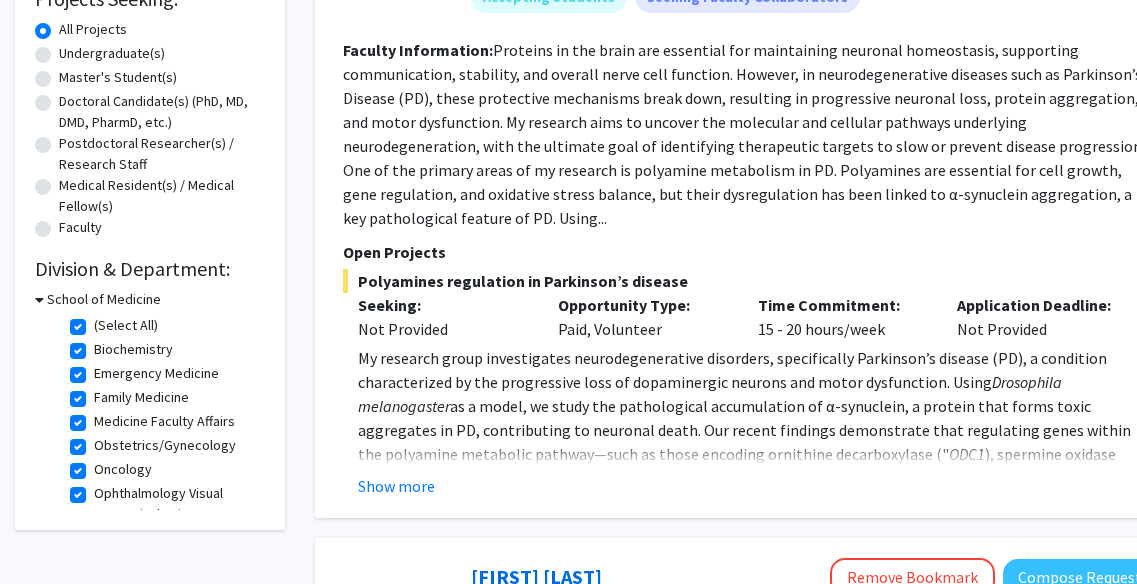scroll, scrollTop: 360, scrollLeft: 0, axis: vertical 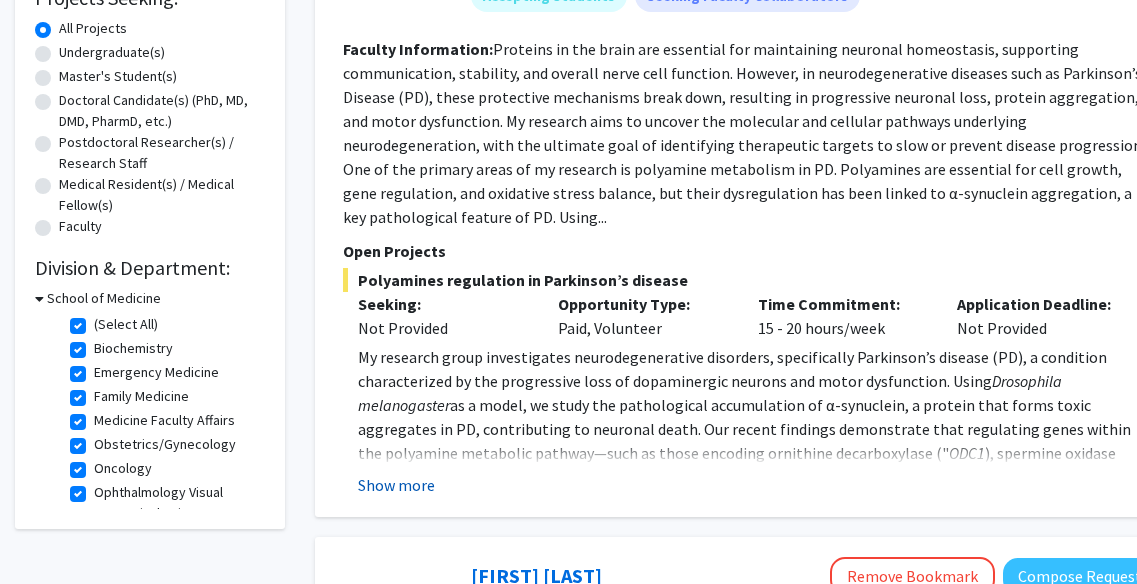click on "Show more" 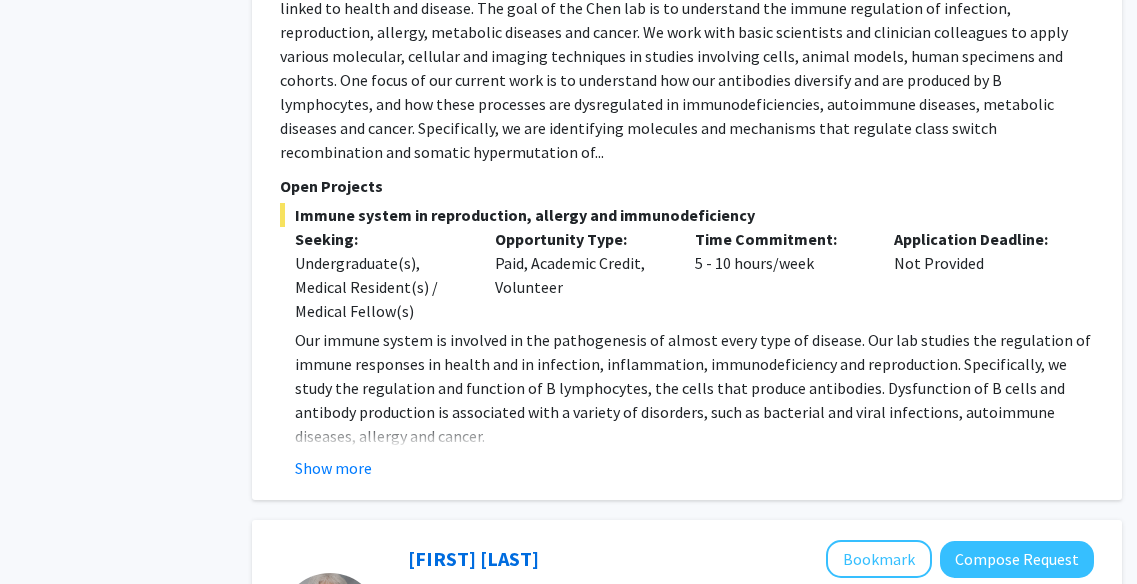 scroll, scrollTop: 1386, scrollLeft: 63, axis: both 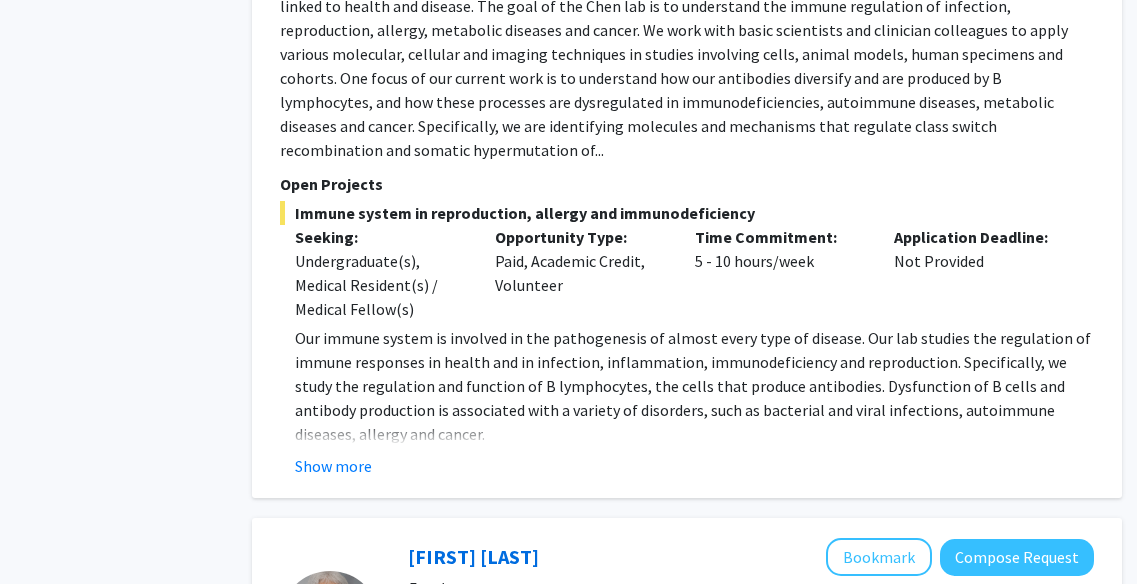 click on "Our immune system is involved in the pathogenesis of almost every type of disease. Our lab studies the regulation of immune responses in health and in infection, inflammation, immunodeficiency and reproduction. Specifically, we study the regulation and function of B lymphocytes, the cells that produce antibodies. Dysfunction of B cells and antibody production is associated with a variety of disorders, such as bacterial and viral infections, autoimmune diseases, allergy and cancer. Immunological concepts and technologies are integral to our work. We employ a comprehensive approach encompassing molecular, cellular, histological and immunological methods and the use of animal models and human samples to address questions relevant to human diseases. Positions may be limited. Please enquire by e-mail if you are interested: Hardworking, detail-oriented, well-organized Able to be in the lab regularly Good foundation of cell and molecular biology, physiology Good GPA Website:  bit.ly/[ID] Show more" 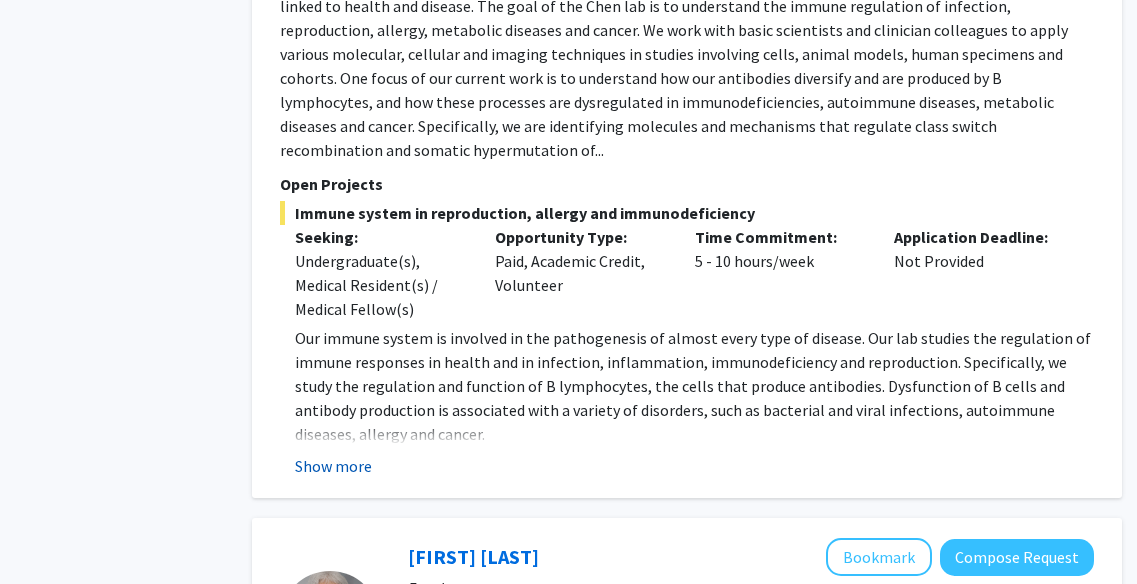 click on "Show more" 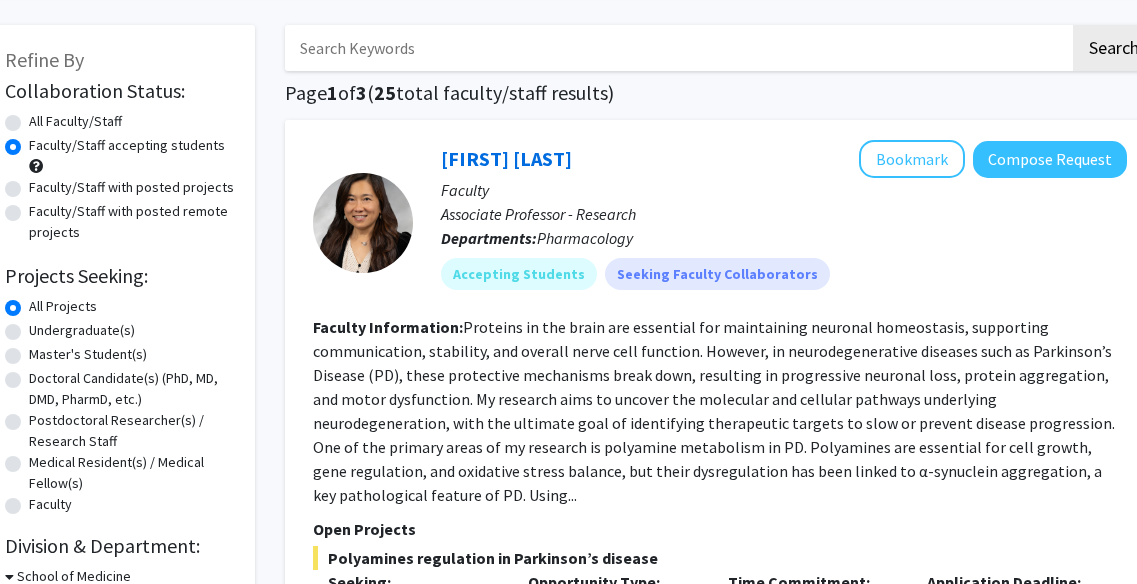 scroll, scrollTop: 0, scrollLeft: 30, axis: horizontal 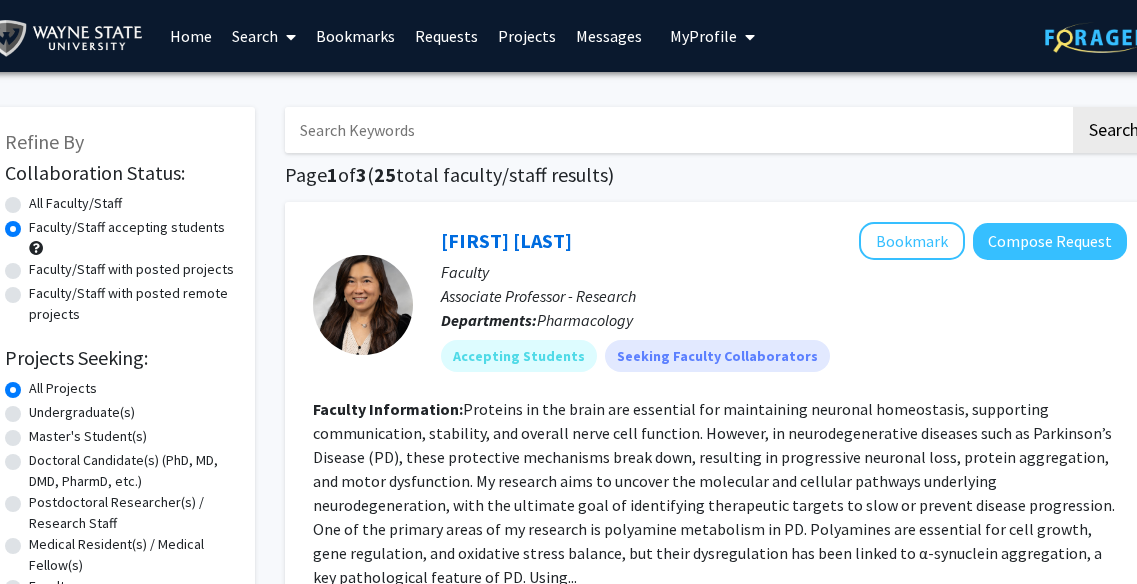 click on "Undergraduate(s)" 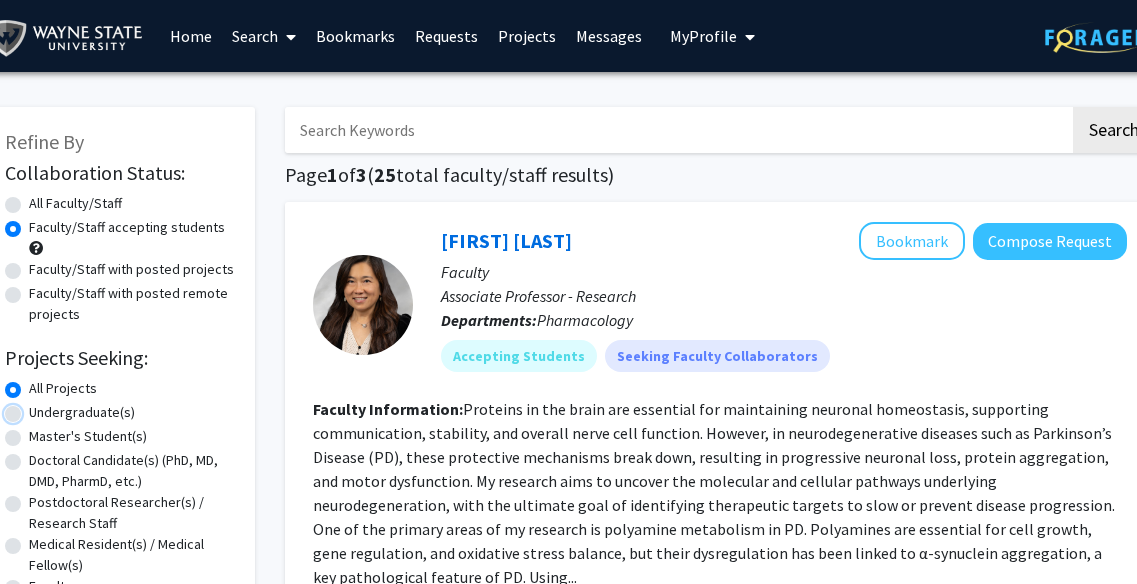click on "Undergraduate(s)" at bounding box center [35, 408] 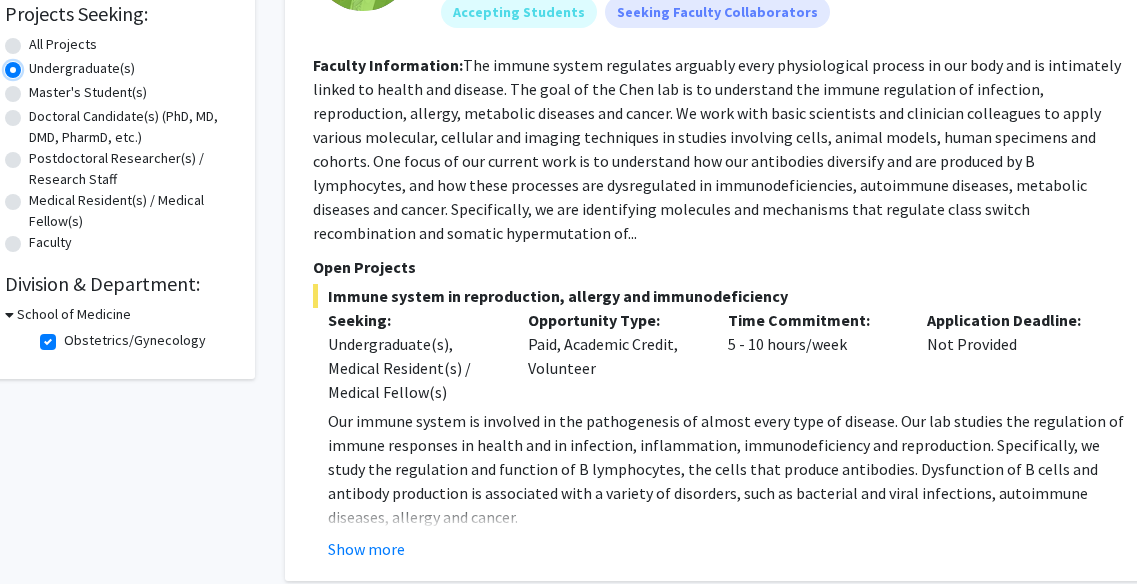 scroll, scrollTop: 343, scrollLeft: 30, axis: both 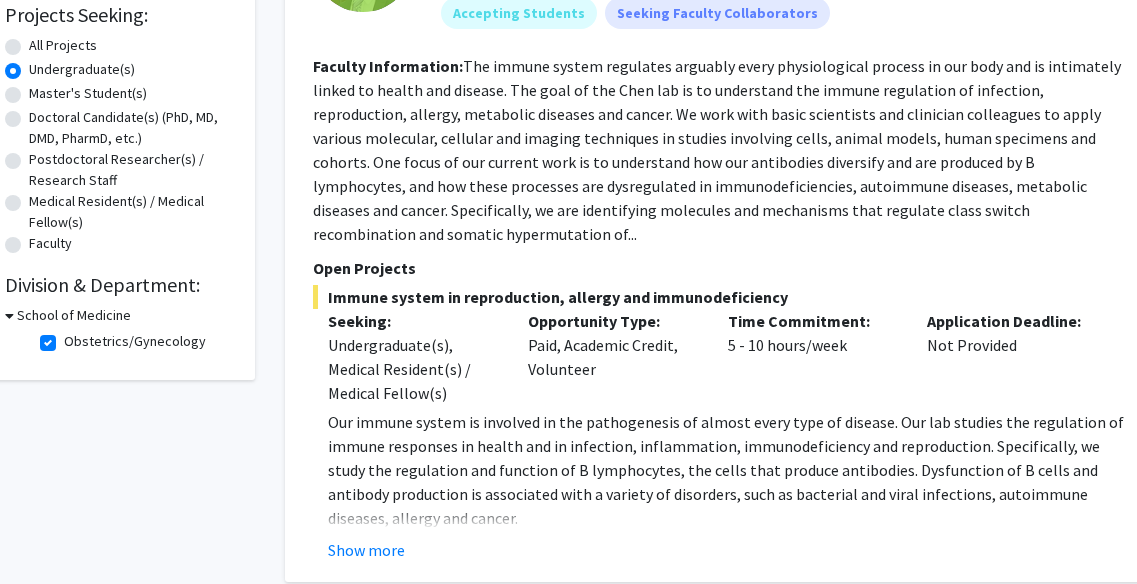 click on "School of Medicine" at bounding box center [74, 315] 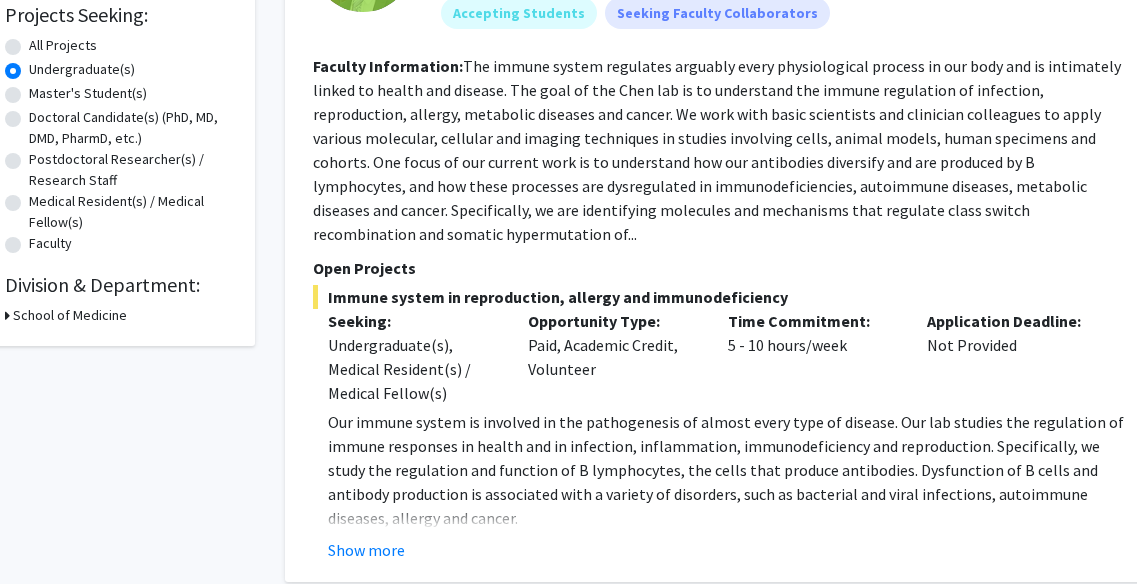 click on "School of Medicine" at bounding box center (70, 315) 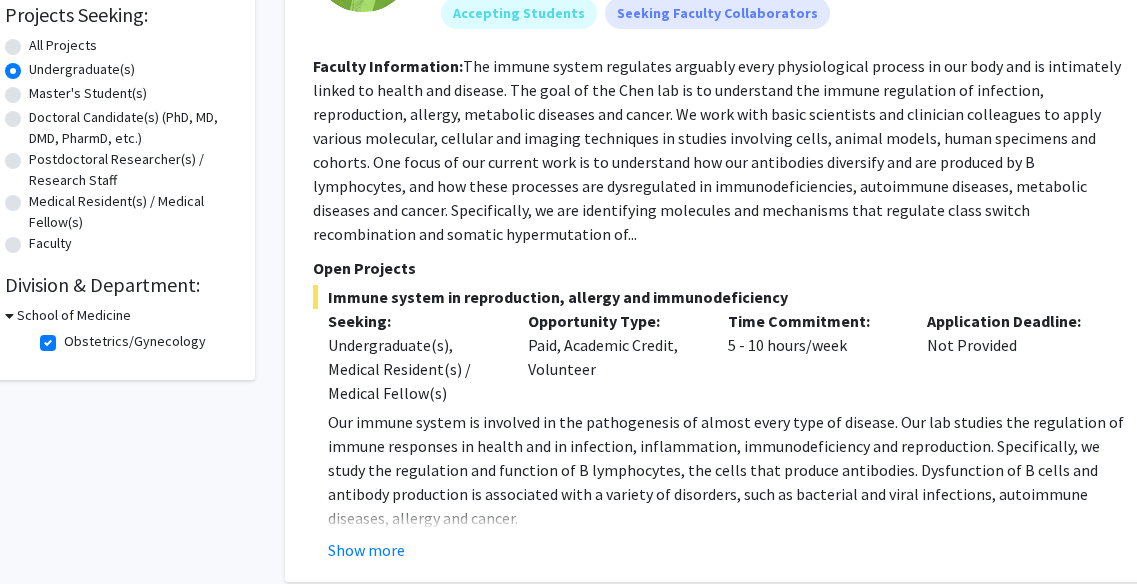 scroll, scrollTop: 0, scrollLeft: 30, axis: horizontal 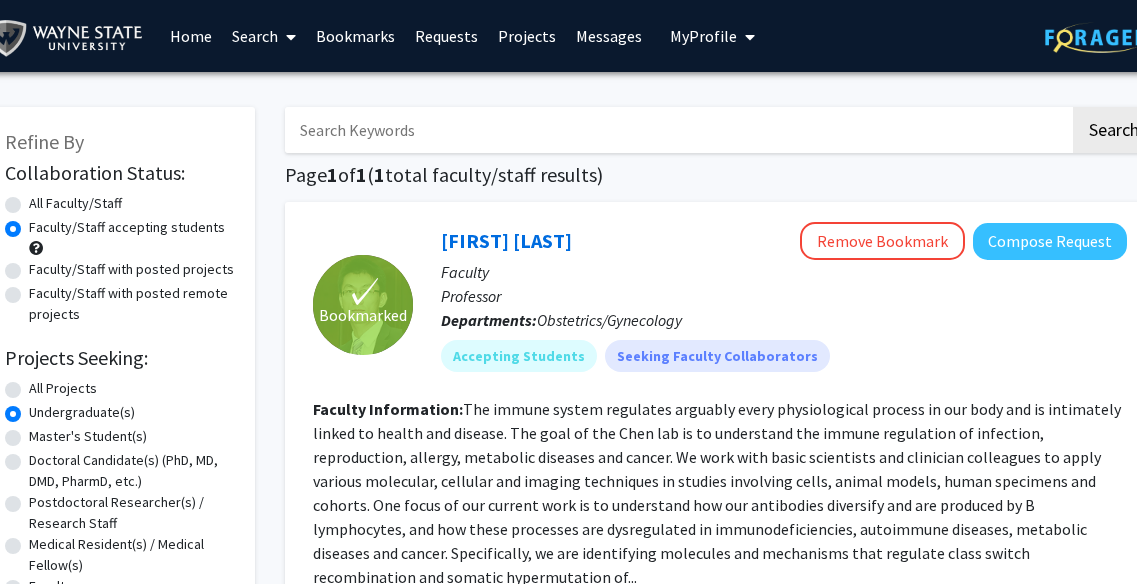 click on "All Faculty/Staff" 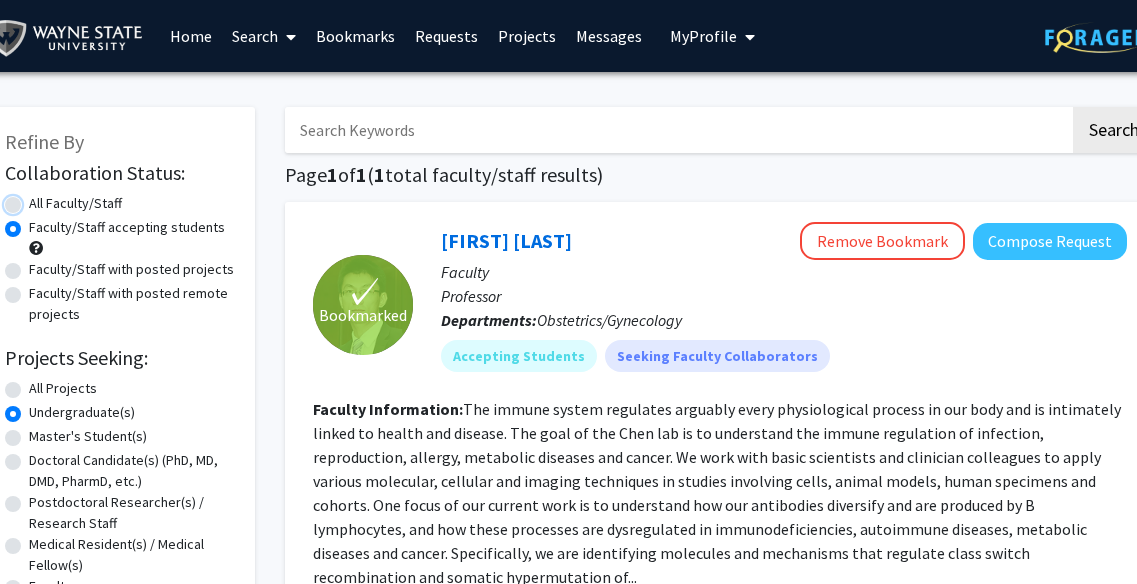 click on "All Faculty/Staff" at bounding box center [35, 199] 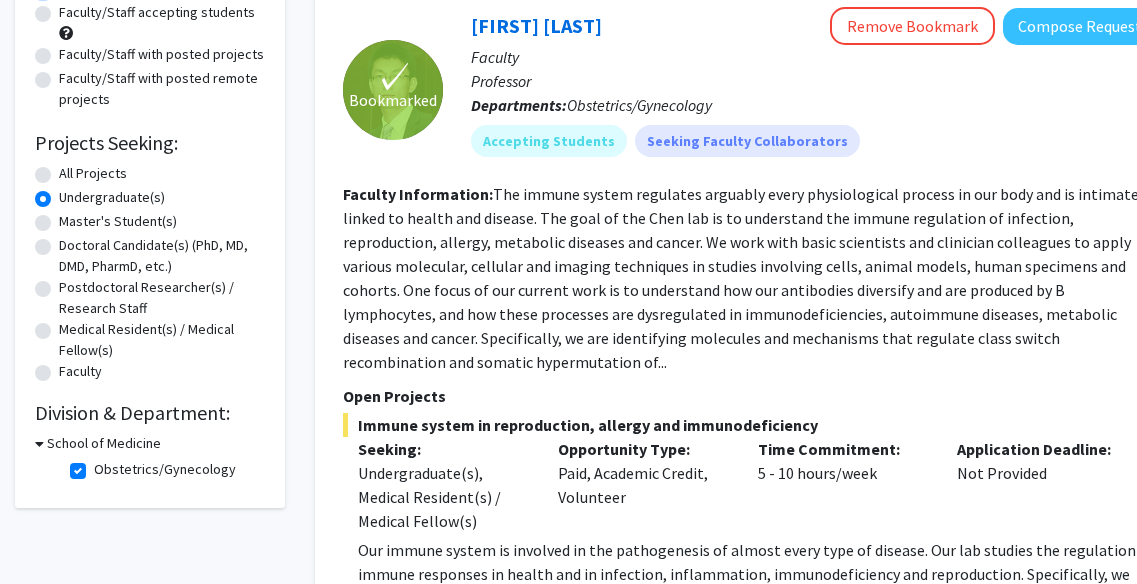 scroll, scrollTop: 538, scrollLeft: 0, axis: vertical 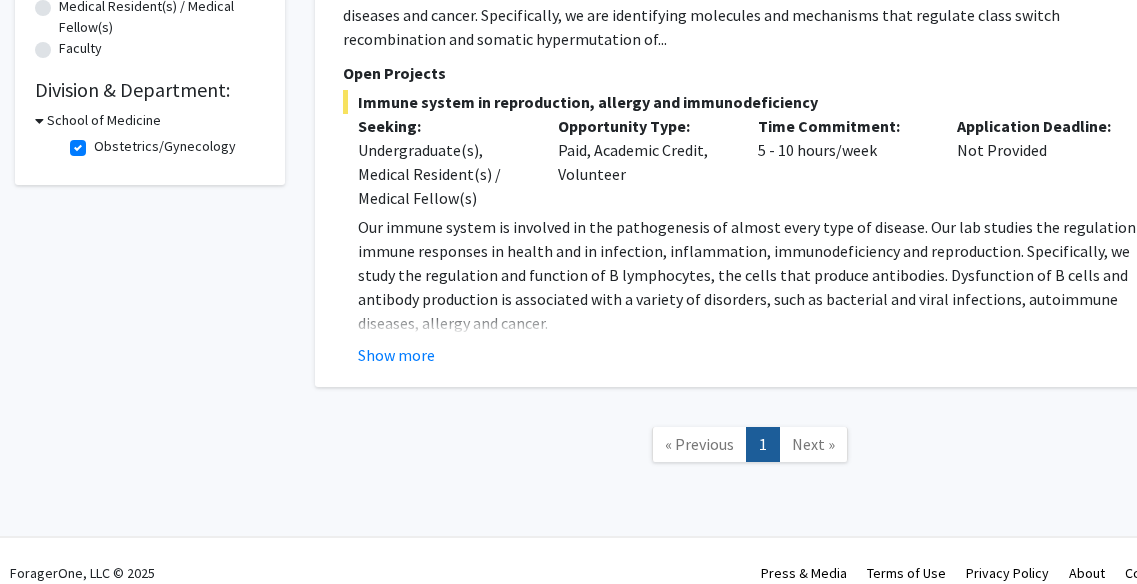 click on "School of Medicine" at bounding box center (104, 120) 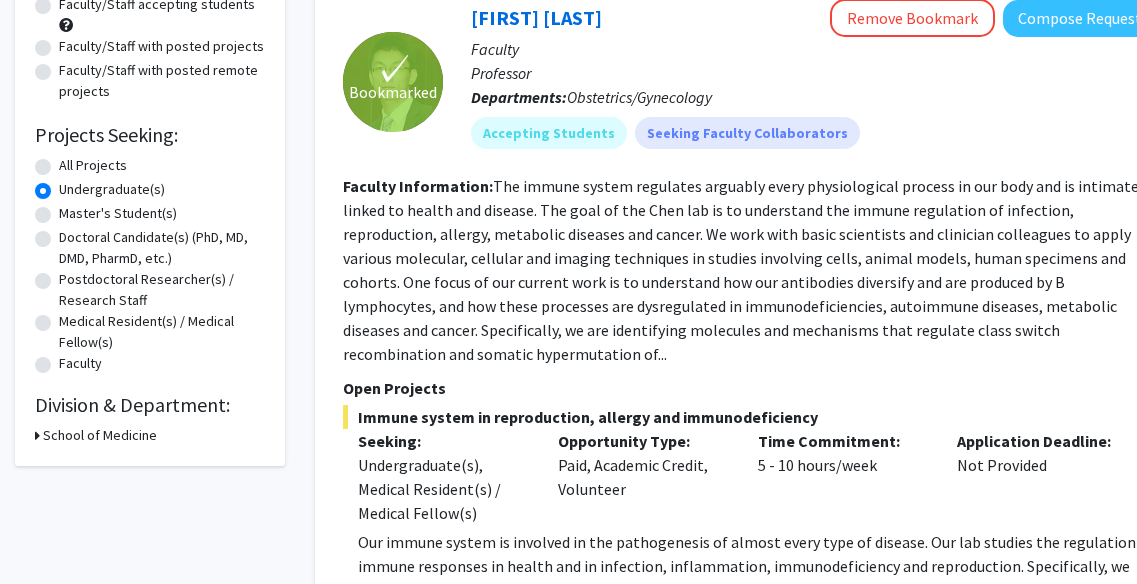 scroll, scrollTop: 0, scrollLeft: 0, axis: both 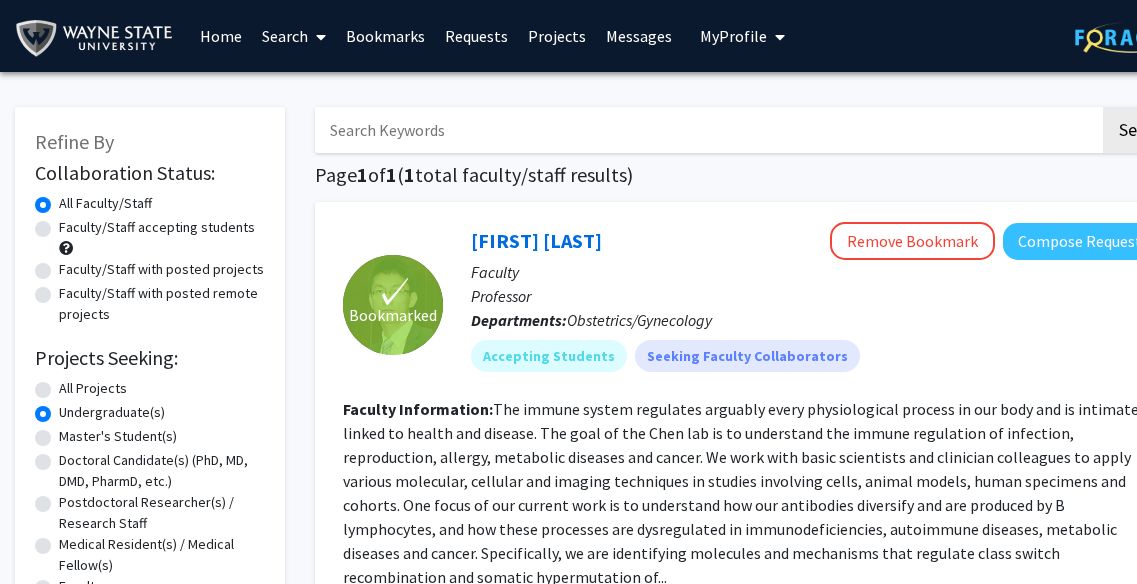 click on "All Projects" 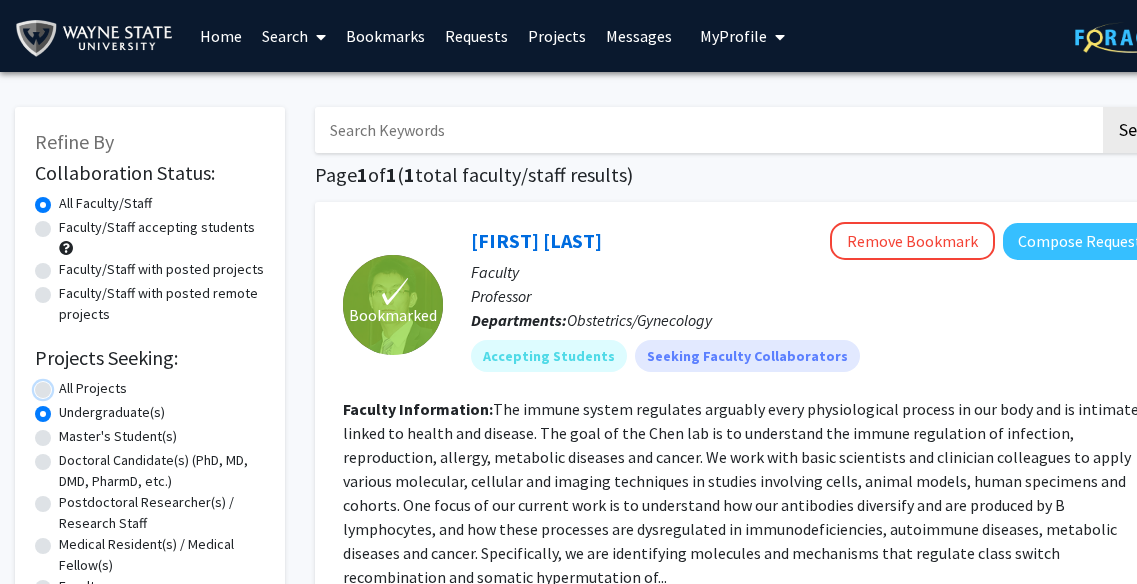click on "All Projects" at bounding box center [65, 384] 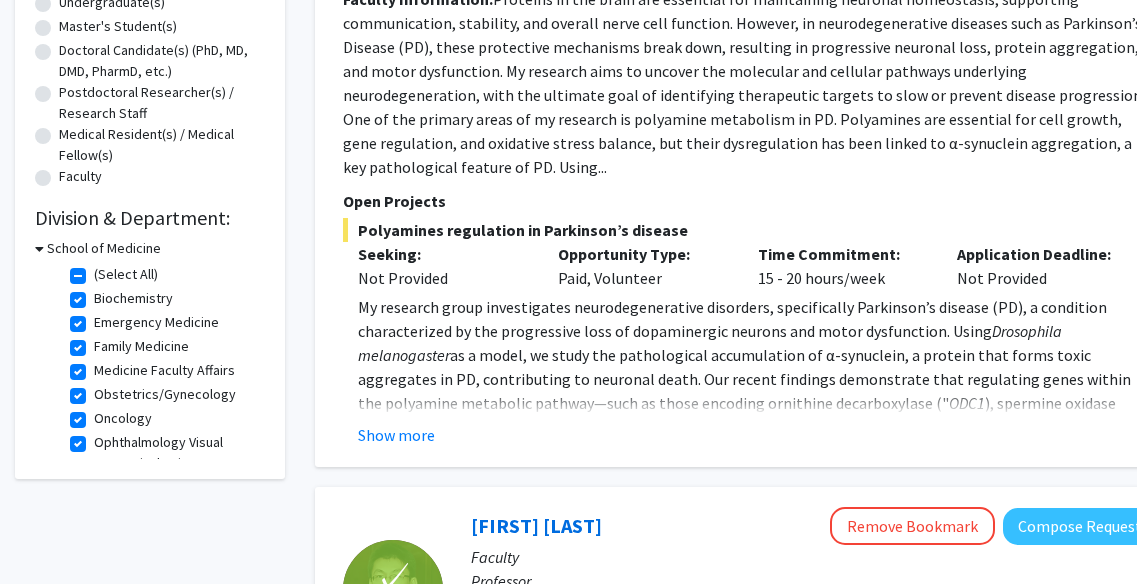 scroll, scrollTop: 404, scrollLeft: 0, axis: vertical 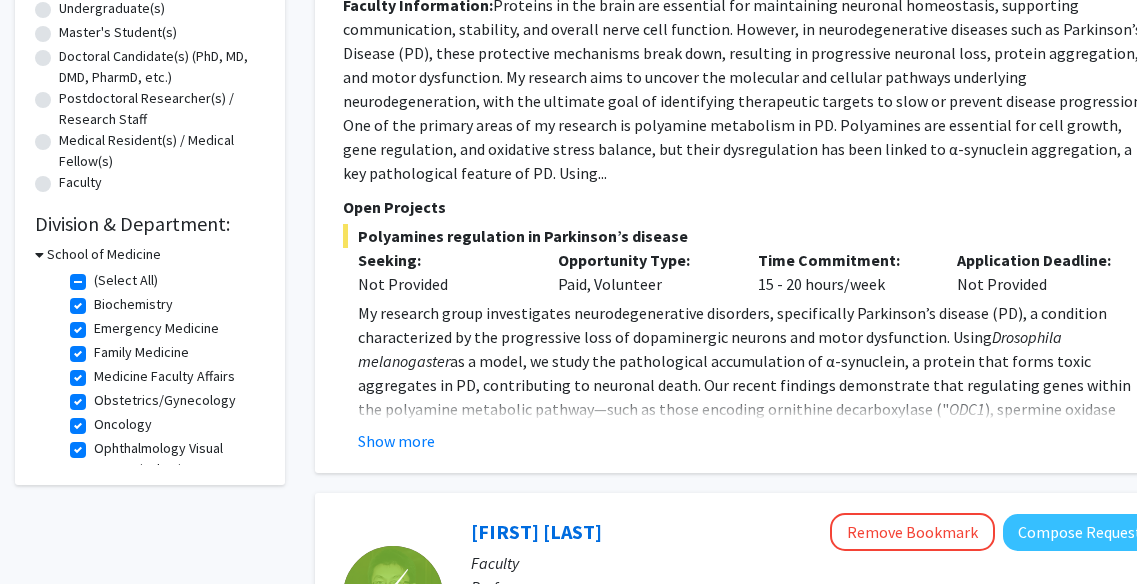 click on "(Select All)" 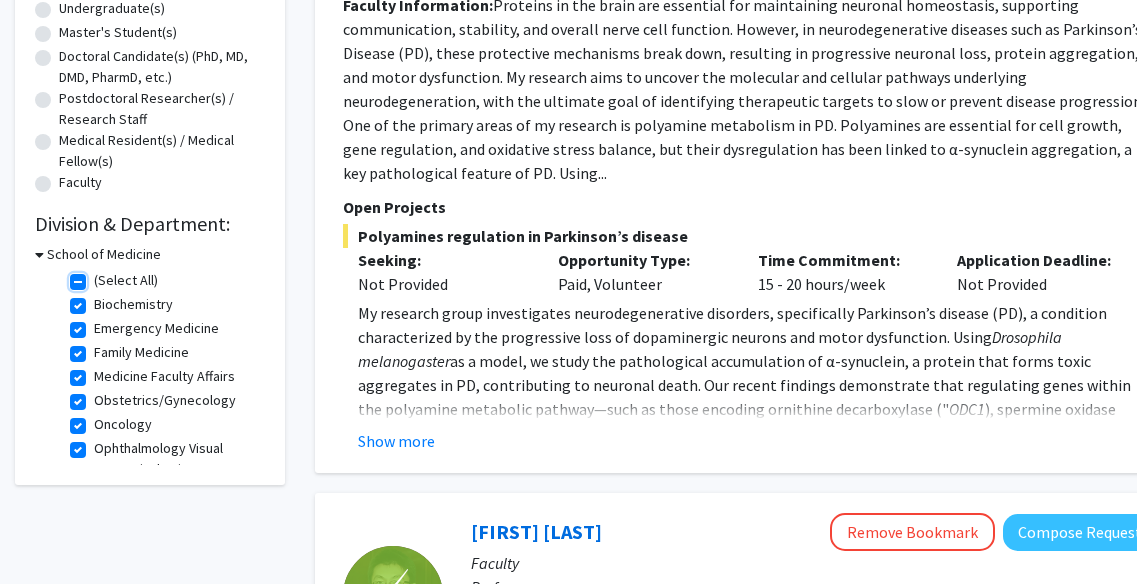 click on "(Select All)" at bounding box center (100, 276) 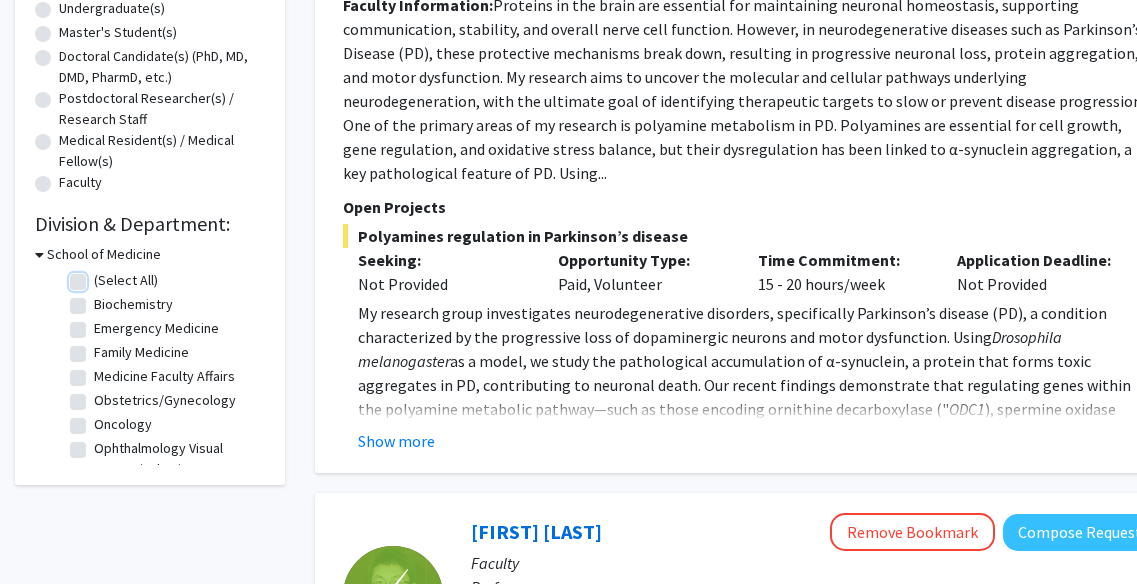 checkbox on "false" 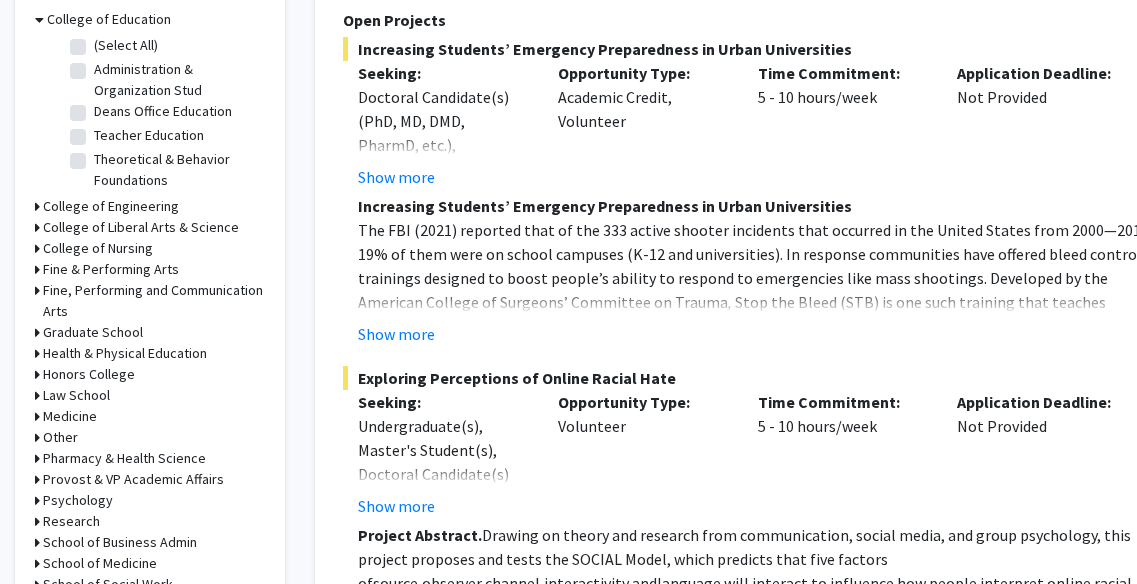 scroll, scrollTop: 643, scrollLeft: 0, axis: vertical 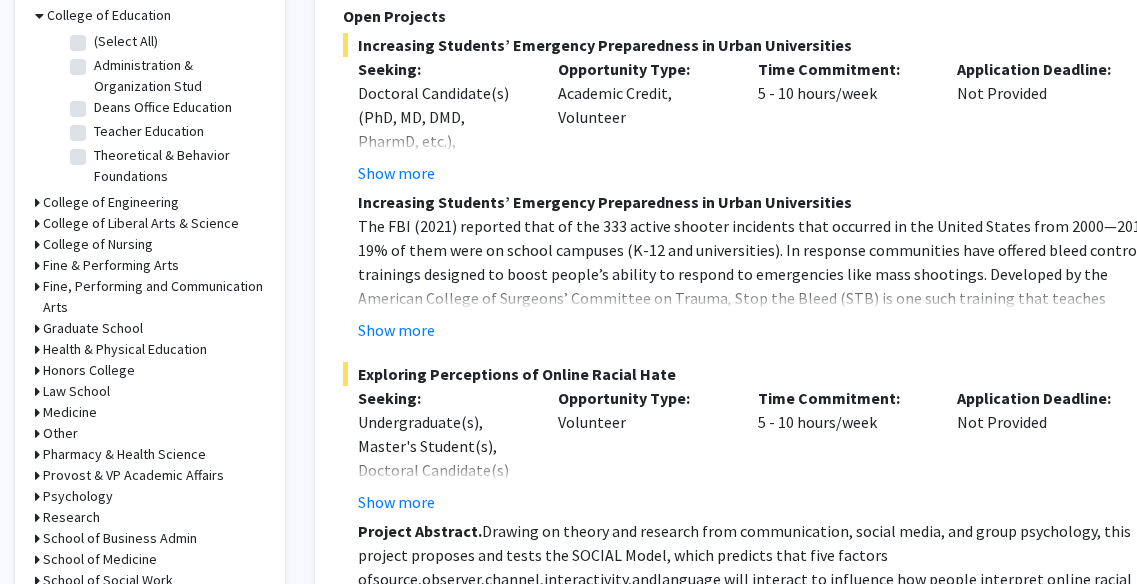 click on "College of Liberal Arts & Science" at bounding box center (141, 223) 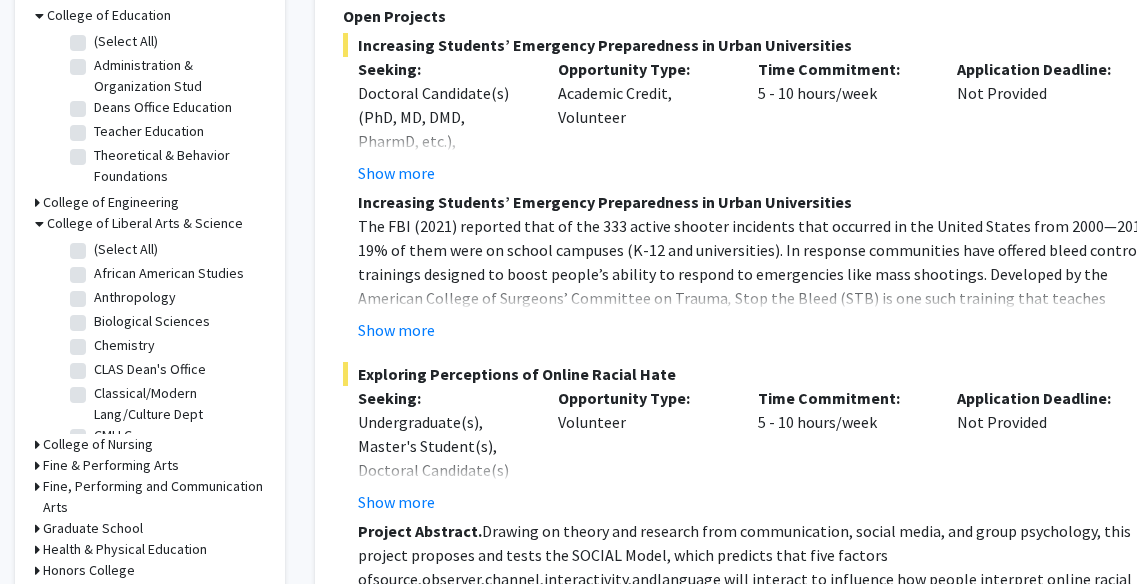 click on "Chemistry  Chemistry" 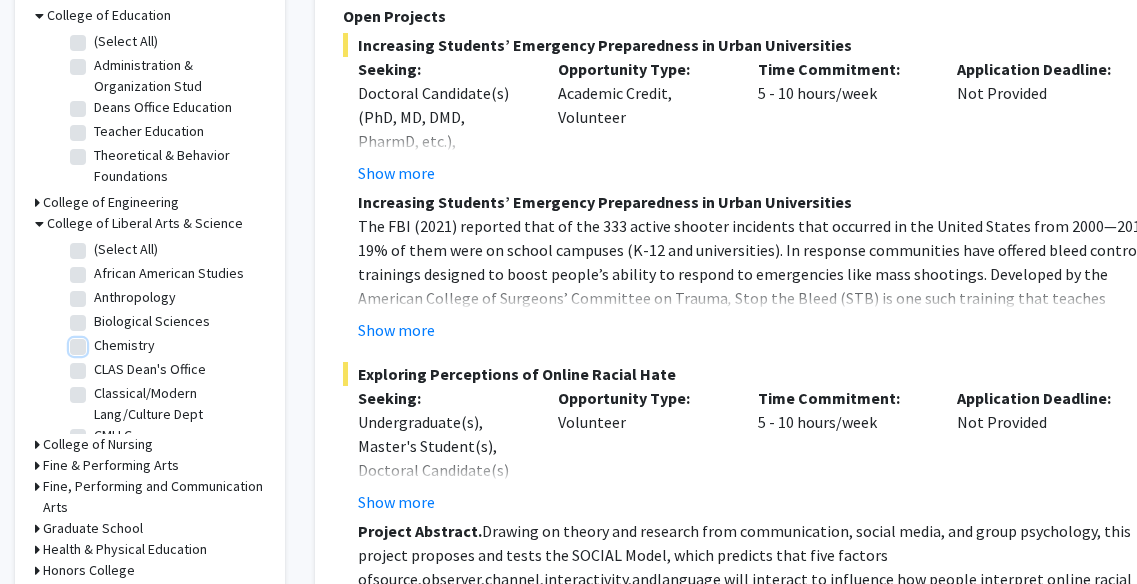 click on "Chemistry" at bounding box center (100, 341) 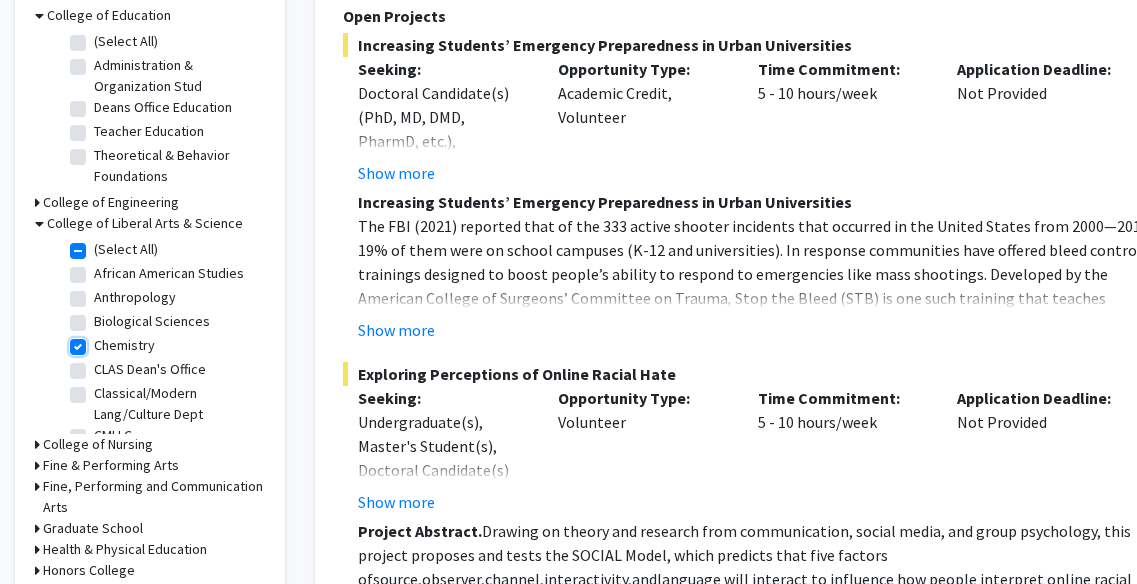 checkbox on "true" 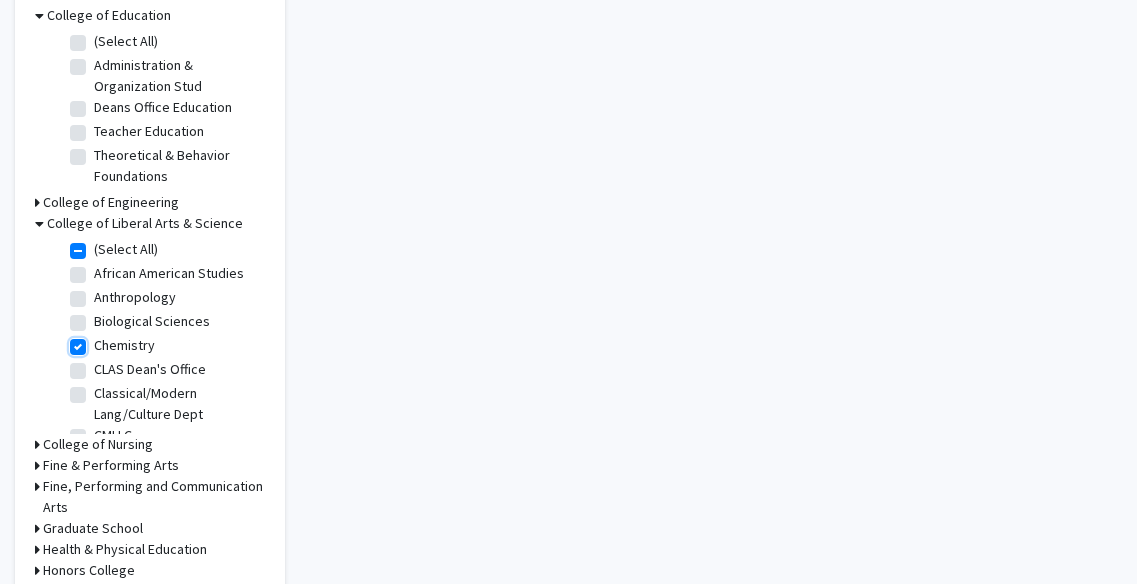 scroll, scrollTop: 0, scrollLeft: 0, axis: both 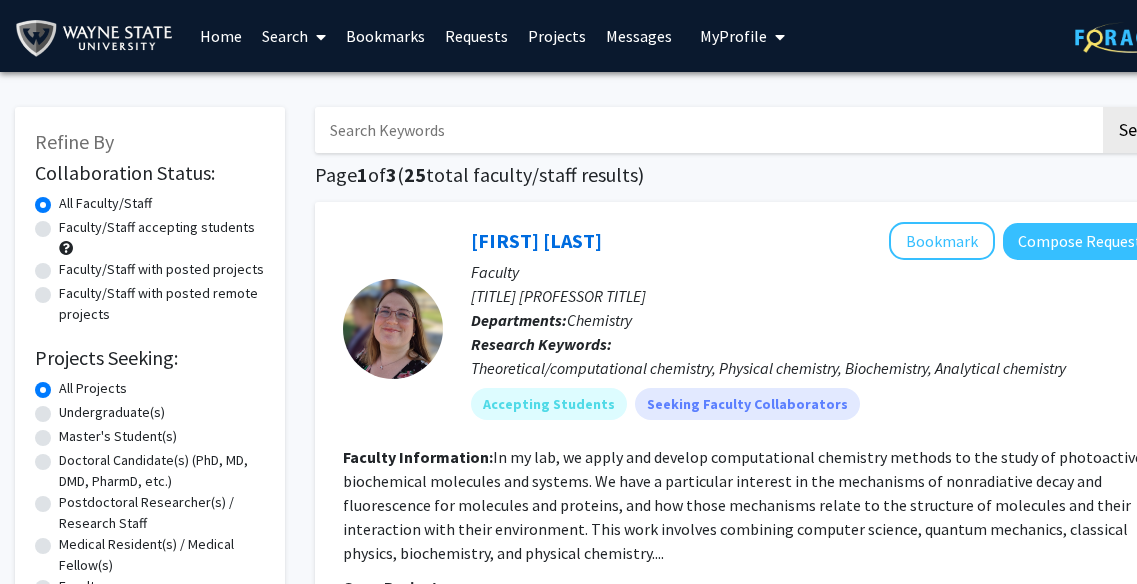 click on "Undergraduate(s)" 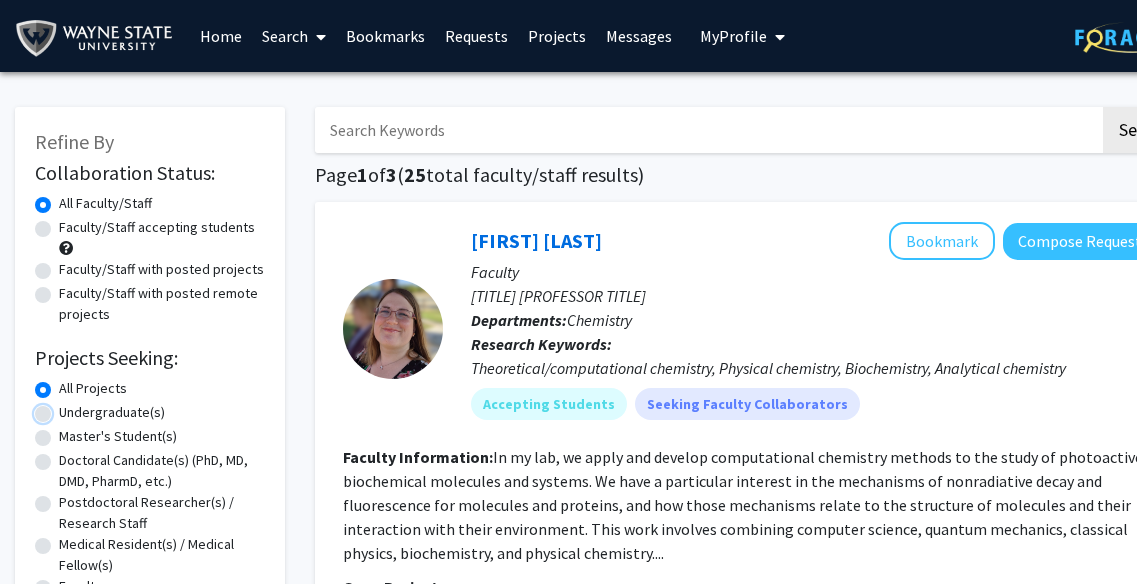click on "Undergraduate(s)" at bounding box center [65, 408] 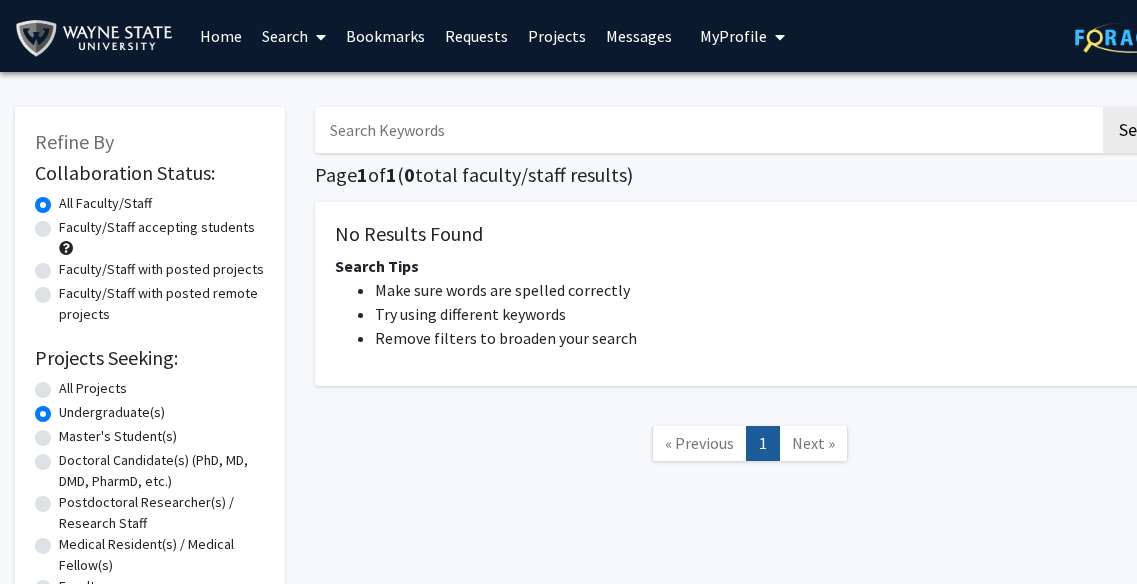 click on "All Projects" 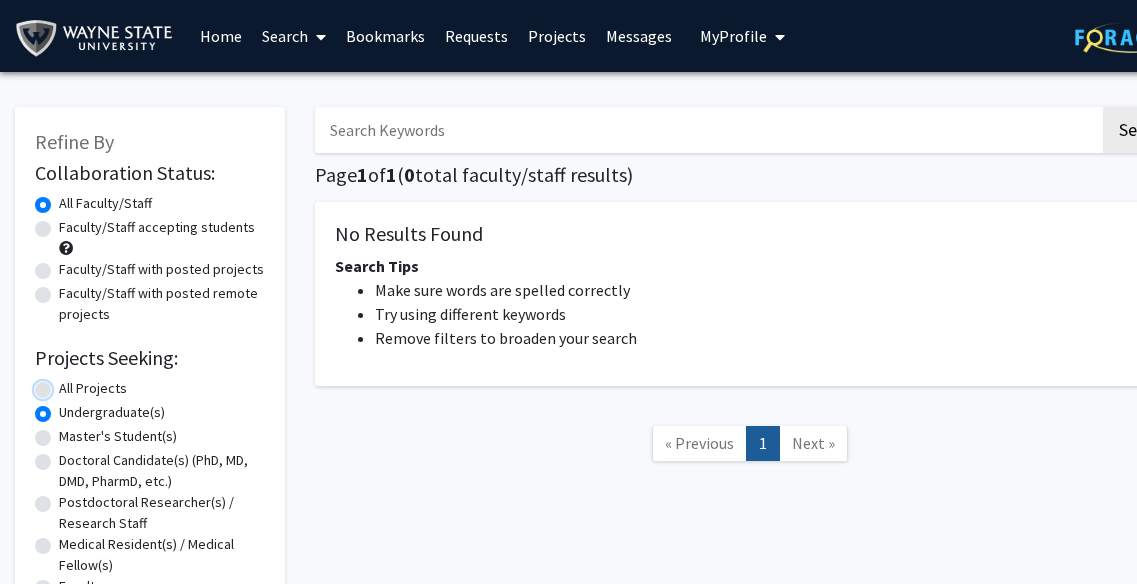 click on "All Projects" at bounding box center (65, 384) 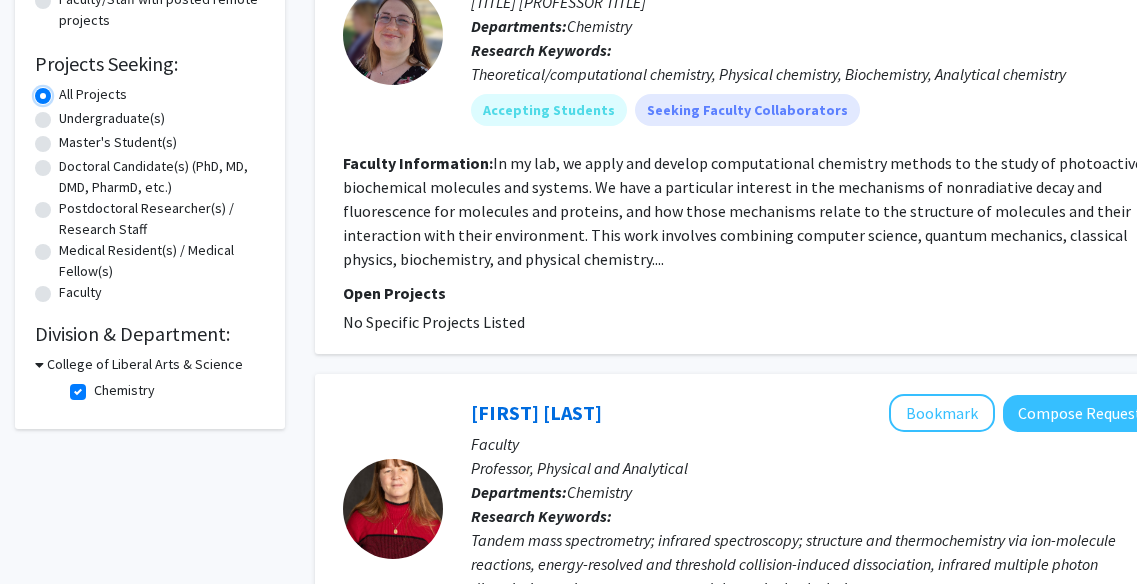 scroll, scrollTop: 276, scrollLeft: 0, axis: vertical 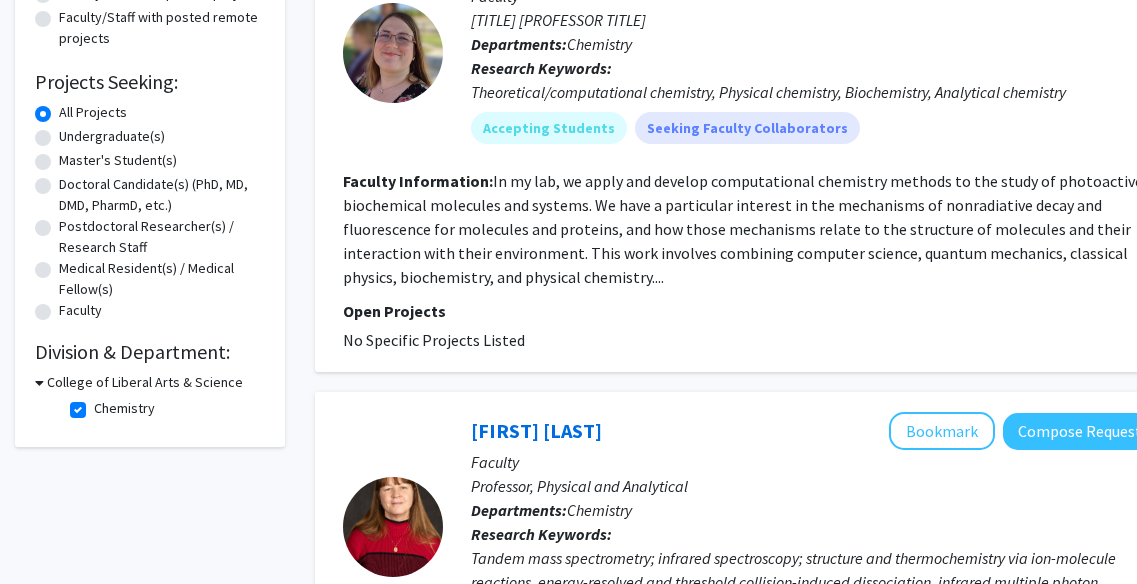 click on "Chemistry" 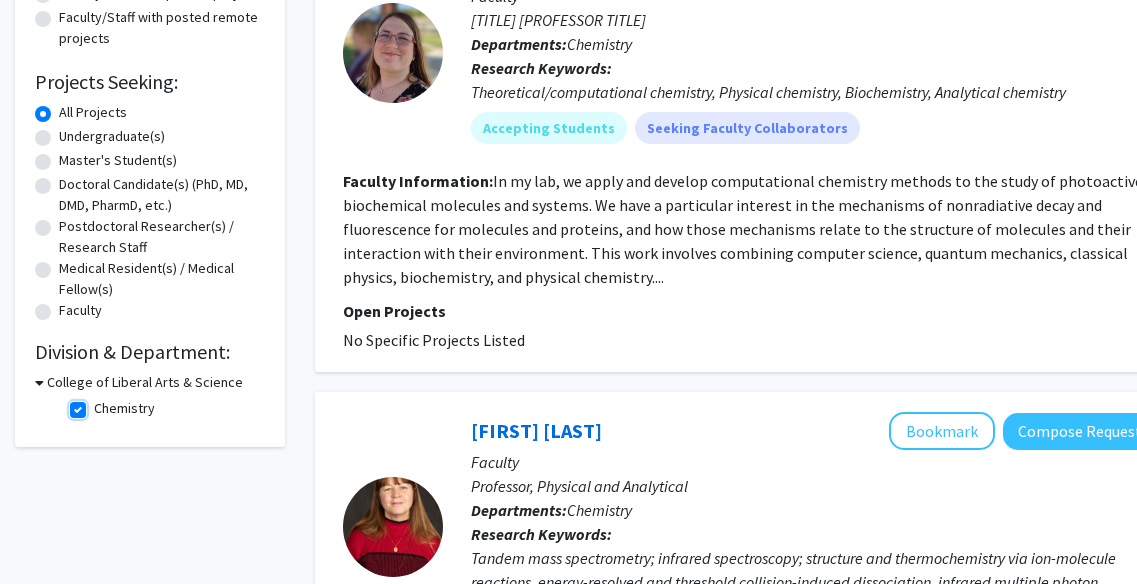 click on "Chemistry" at bounding box center [100, 404] 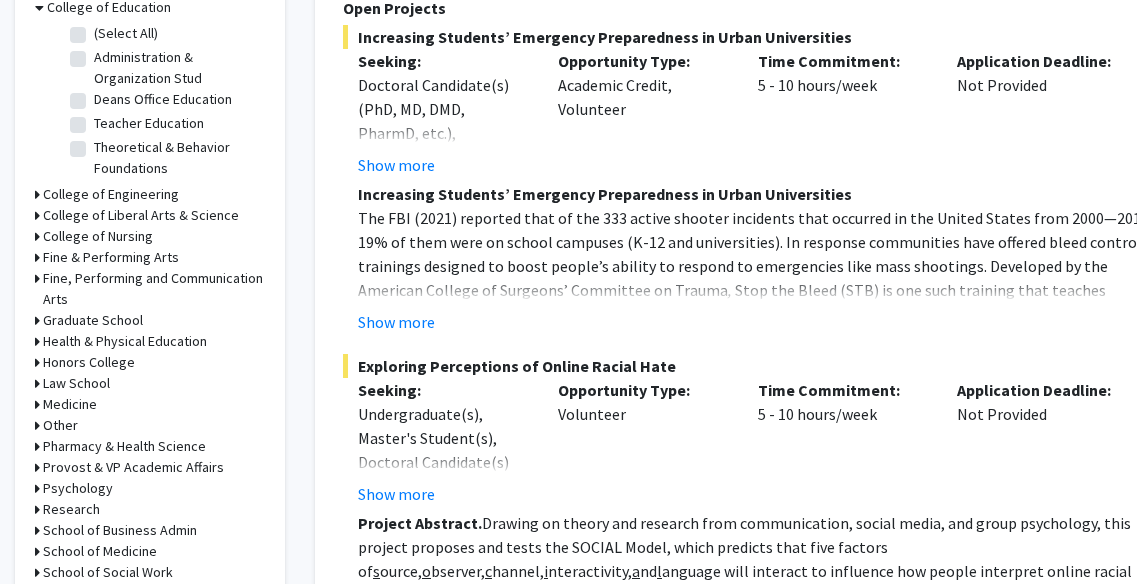 scroll, scrollTop: 661, scrollLeft: 0, axis: vertical 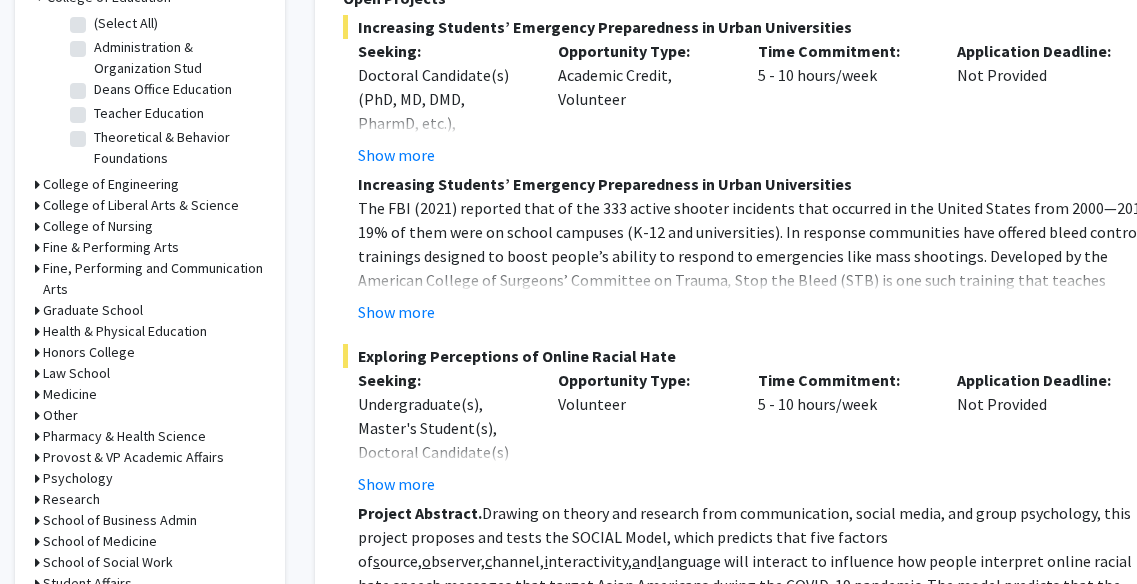 click on "Health & Physical Education" at bounding box center [125, 331] 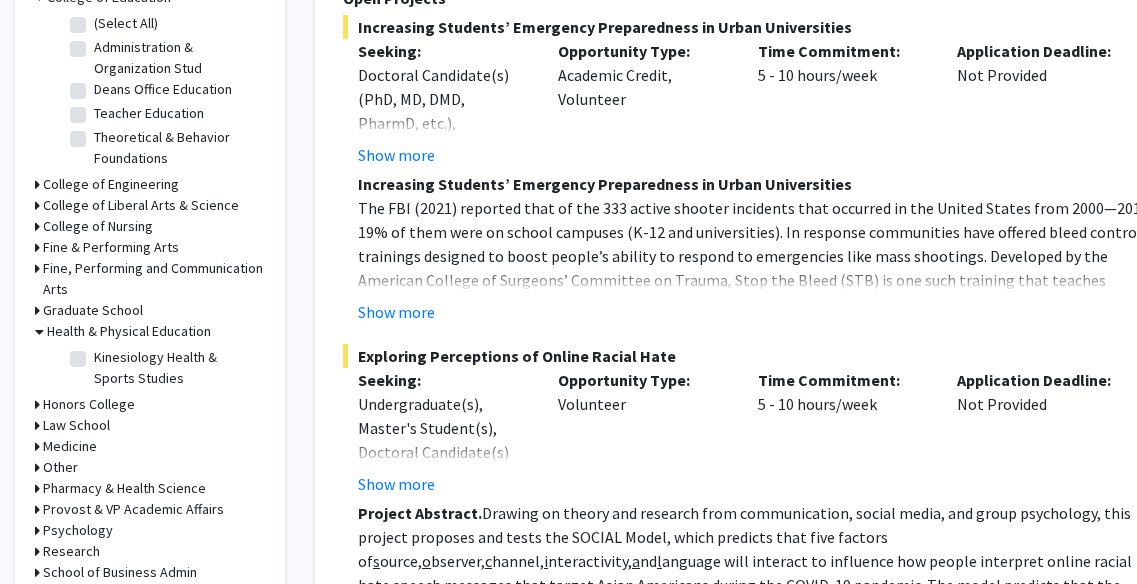 click on "Kinesiology Health & Sports Studies" 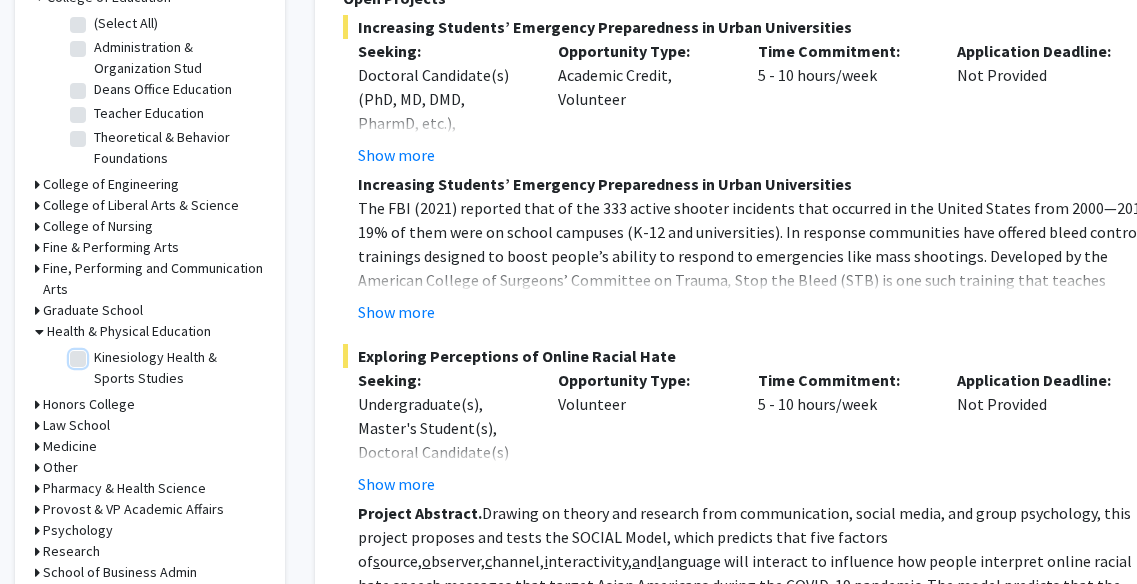 click on "Kinesiology Health & Sports Studies" at bounding box center [100, 353] 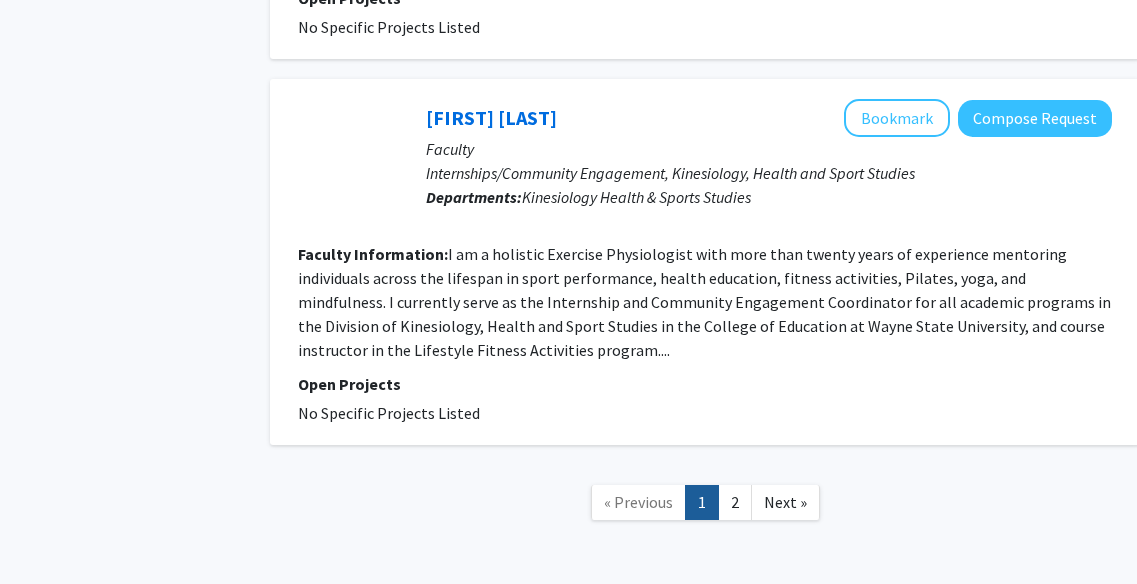 scroll, scrollTop: 3503, scrollLeft: 45, axis: both 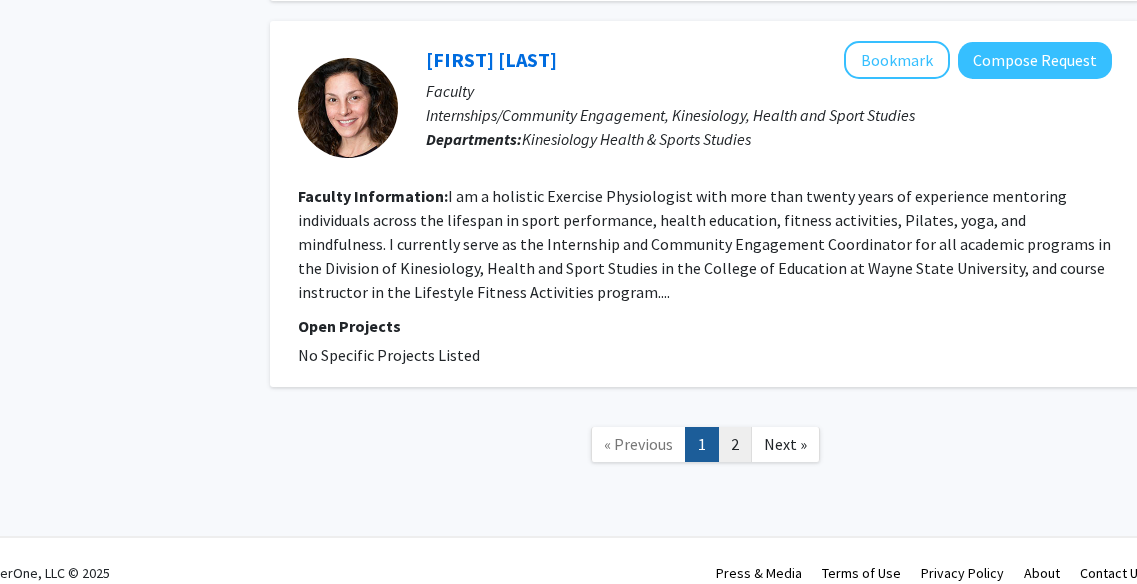 click on "2" 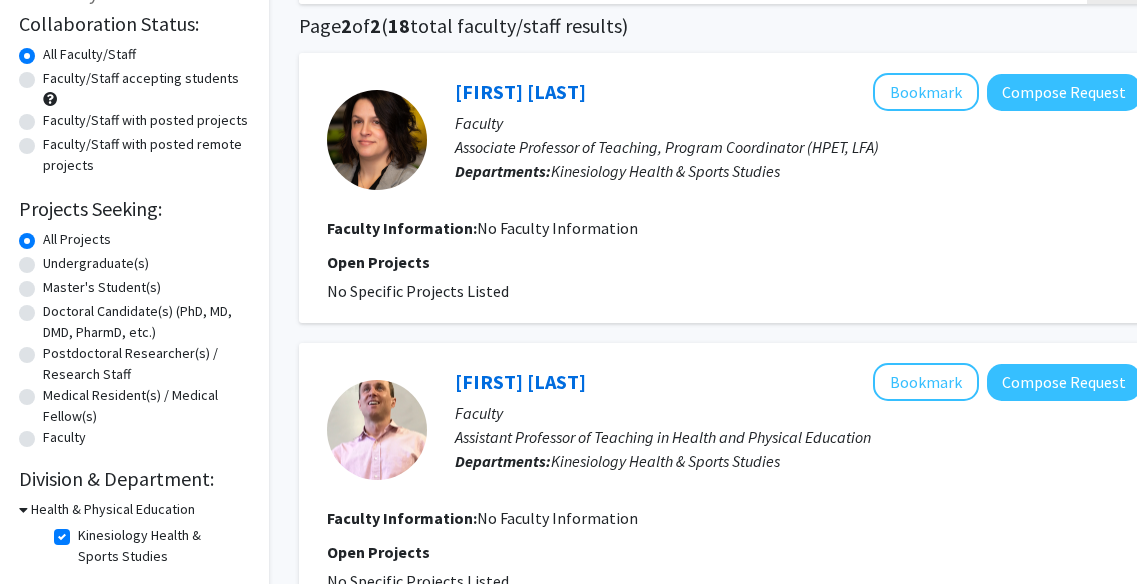 scroll, scrollTop: 0, scrollLeft: 16, axis: horizontal 